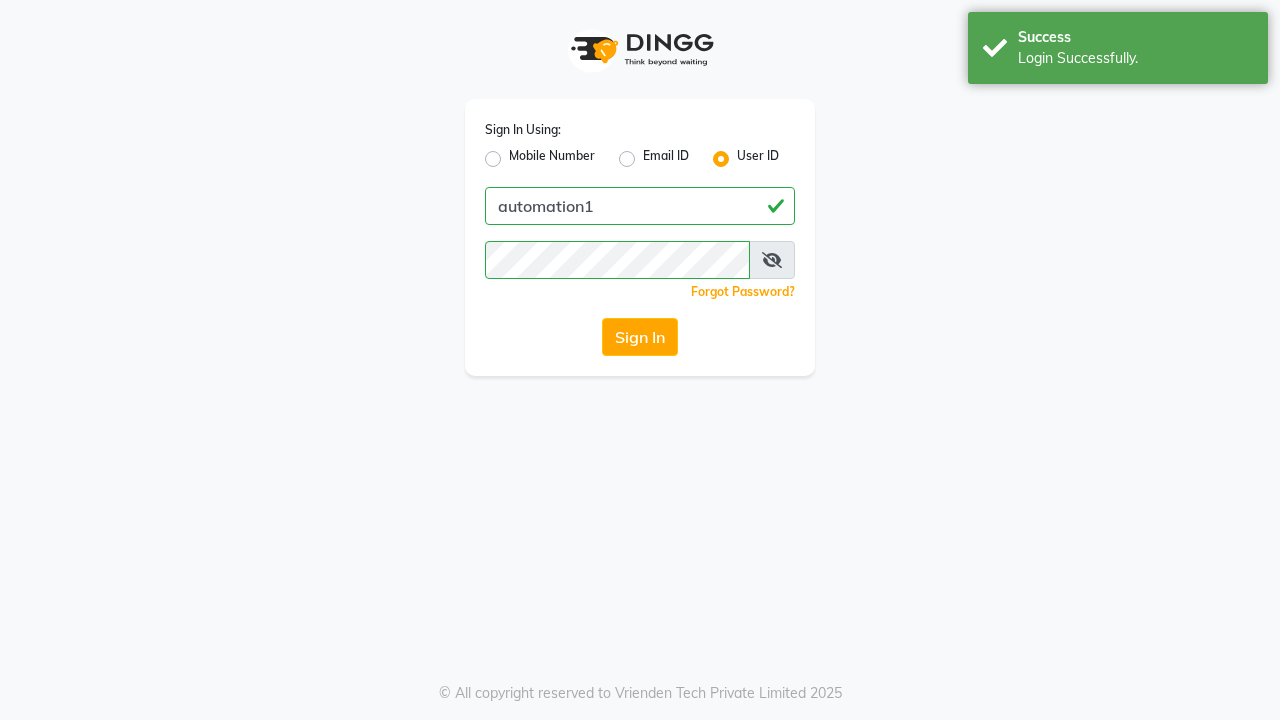 scroll, scrollTop: 0, scrollLeft: 0, axis: both 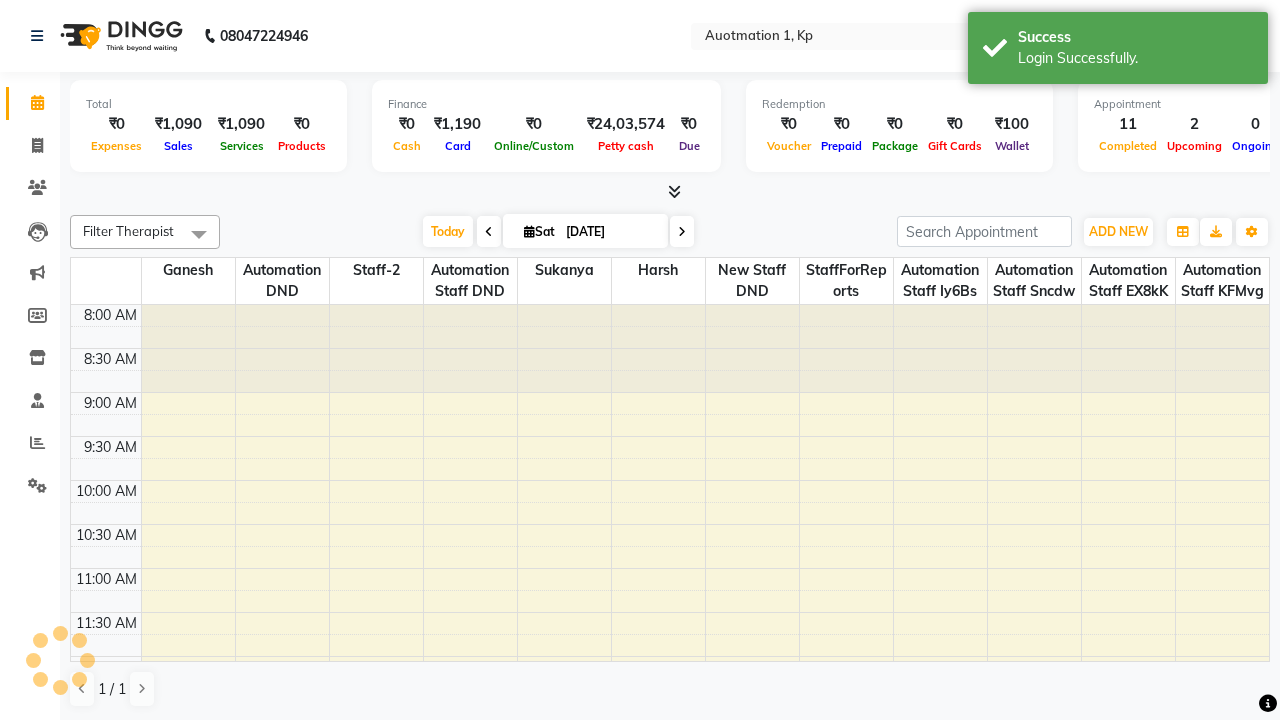 select on "en" 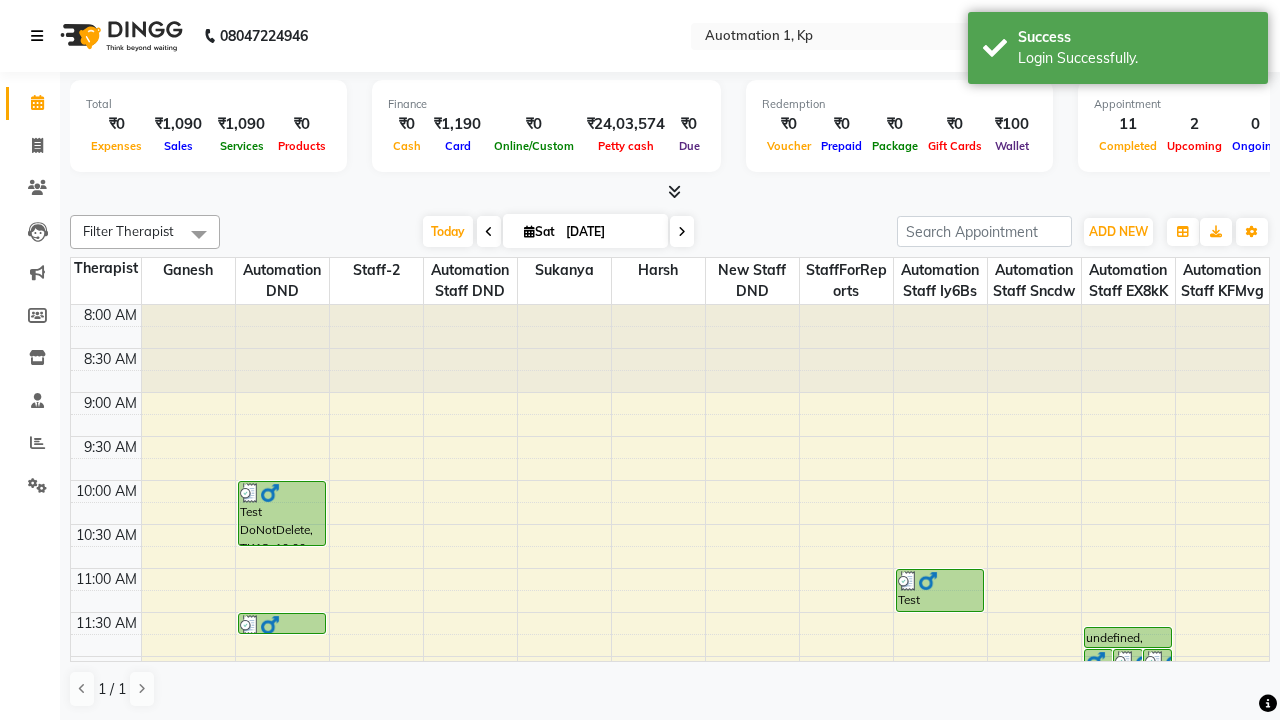 click at bounding box center [37, 36] 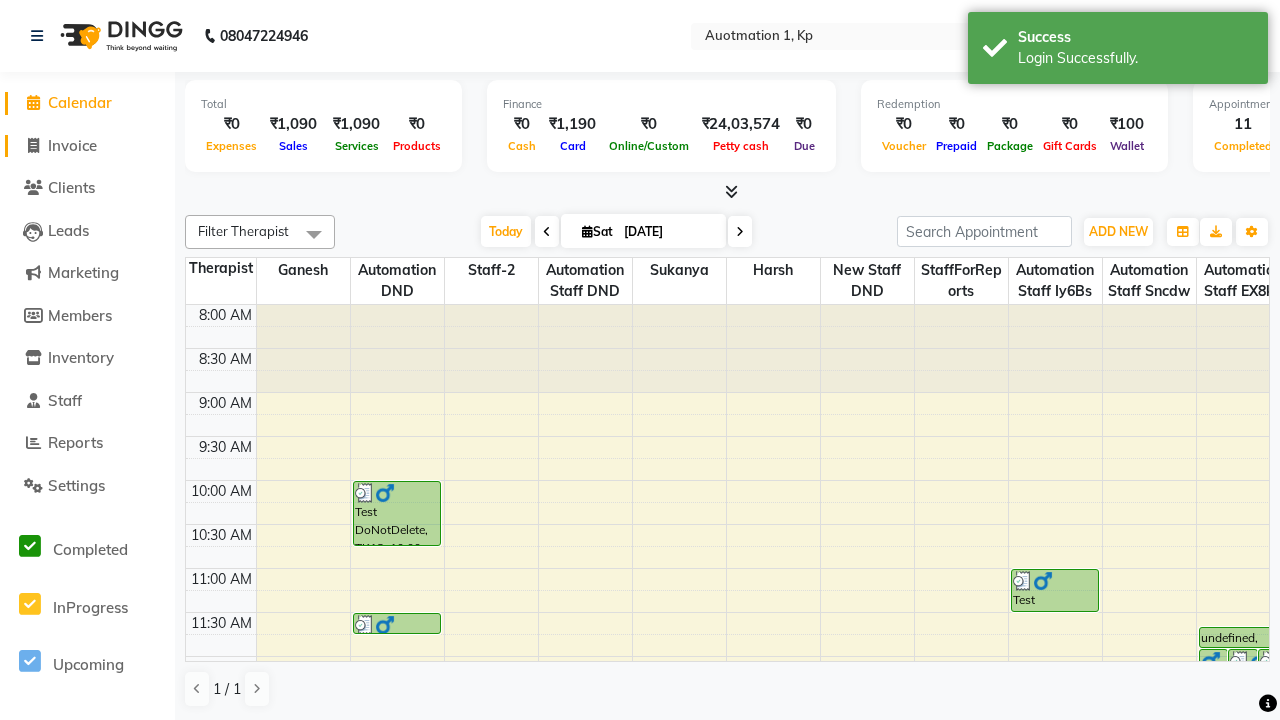 click on "Invoice" 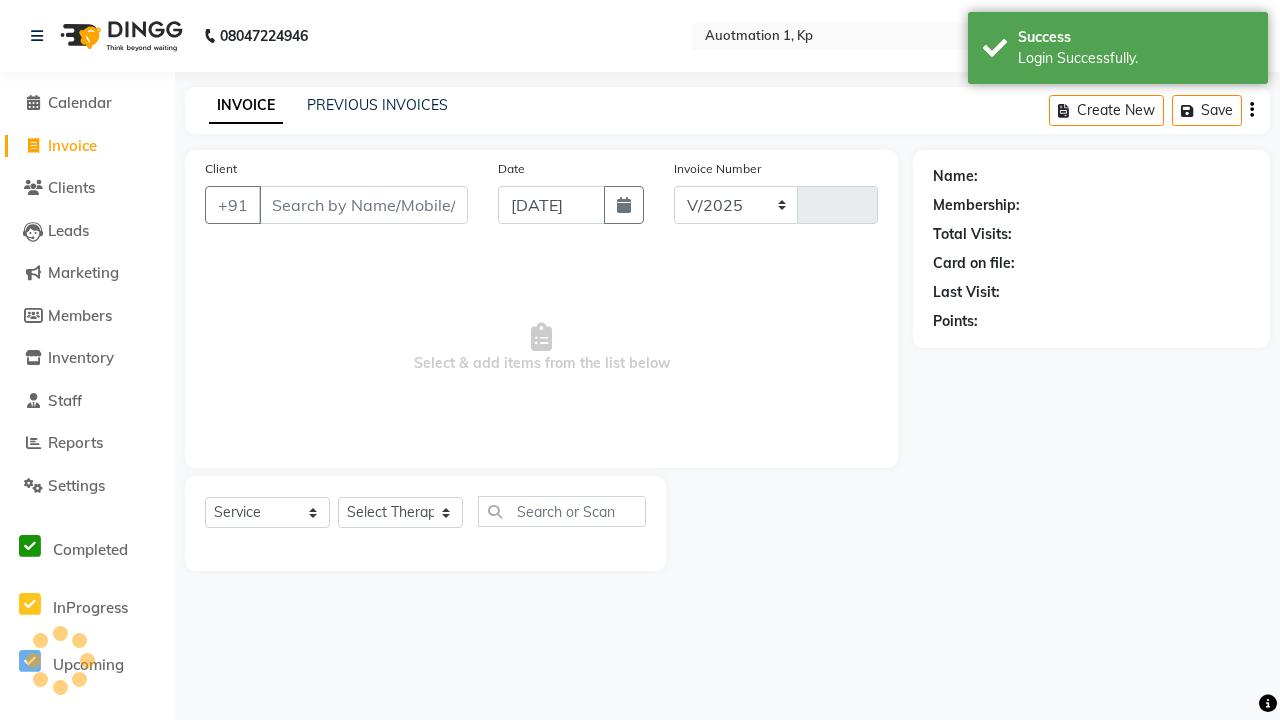 select on "150" 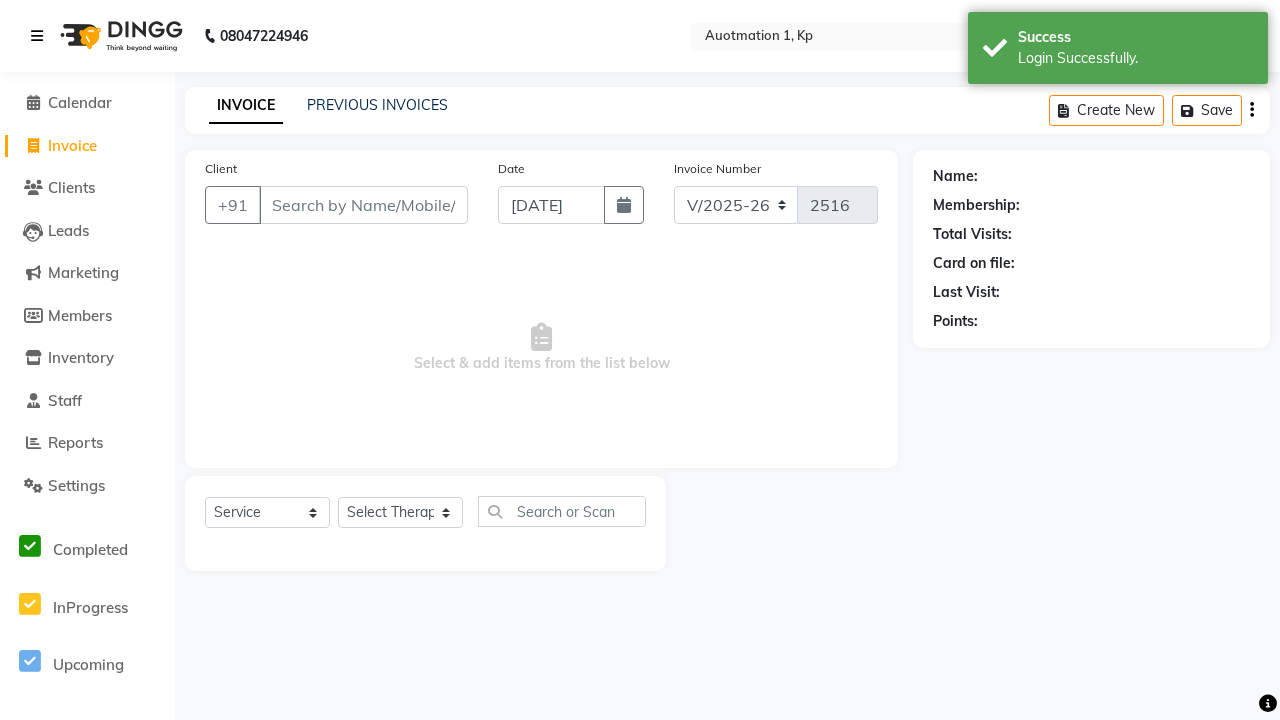 click at bounding box center [37, 36] 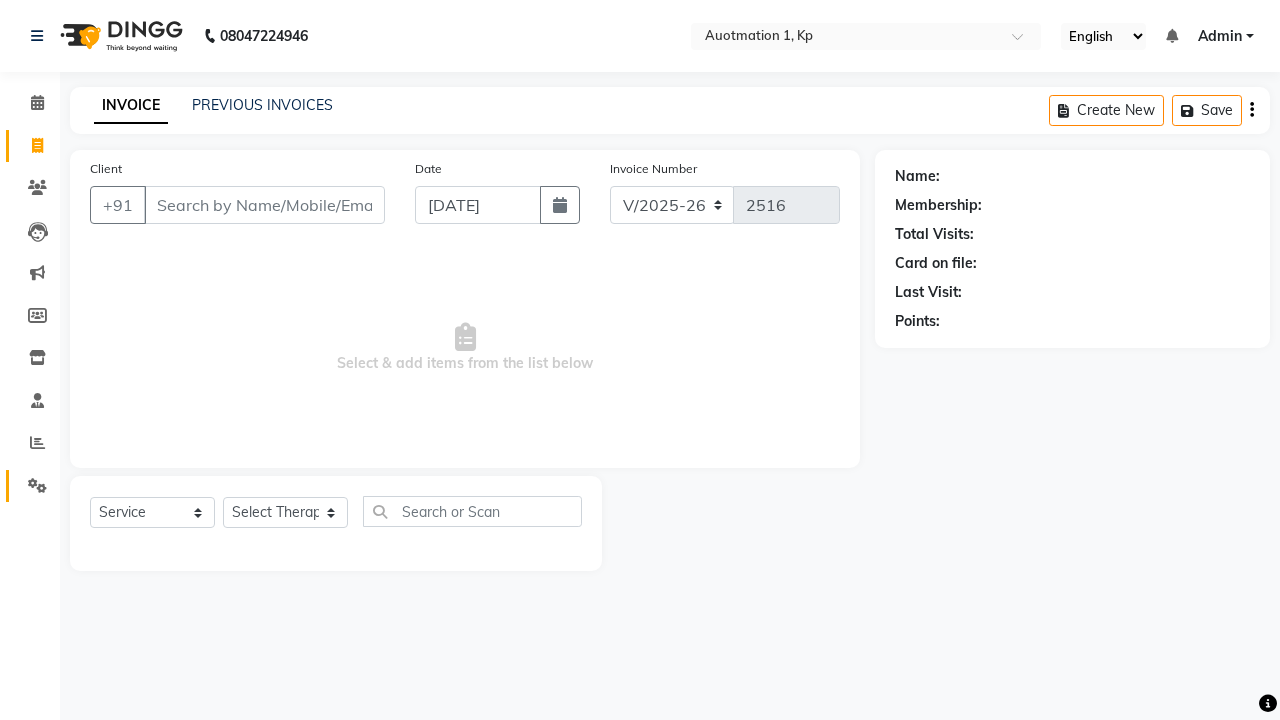 click 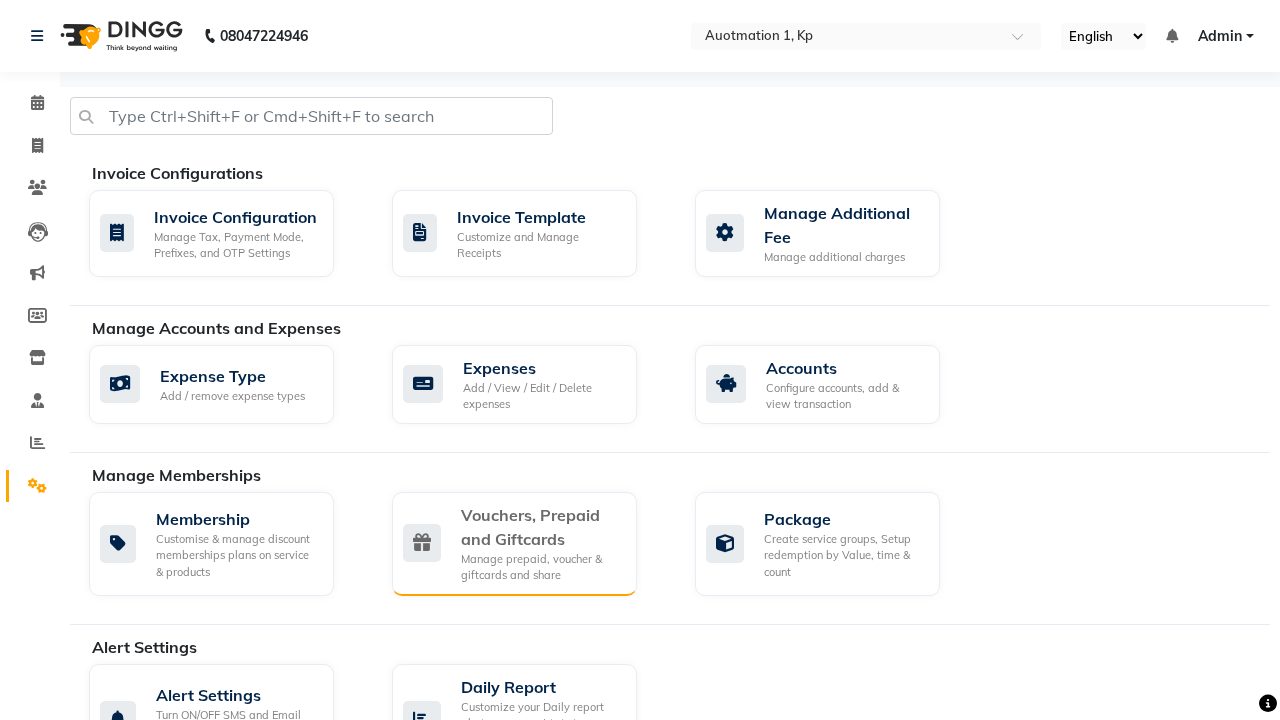 click on "Vouchers, Prepaid and Giftcards" 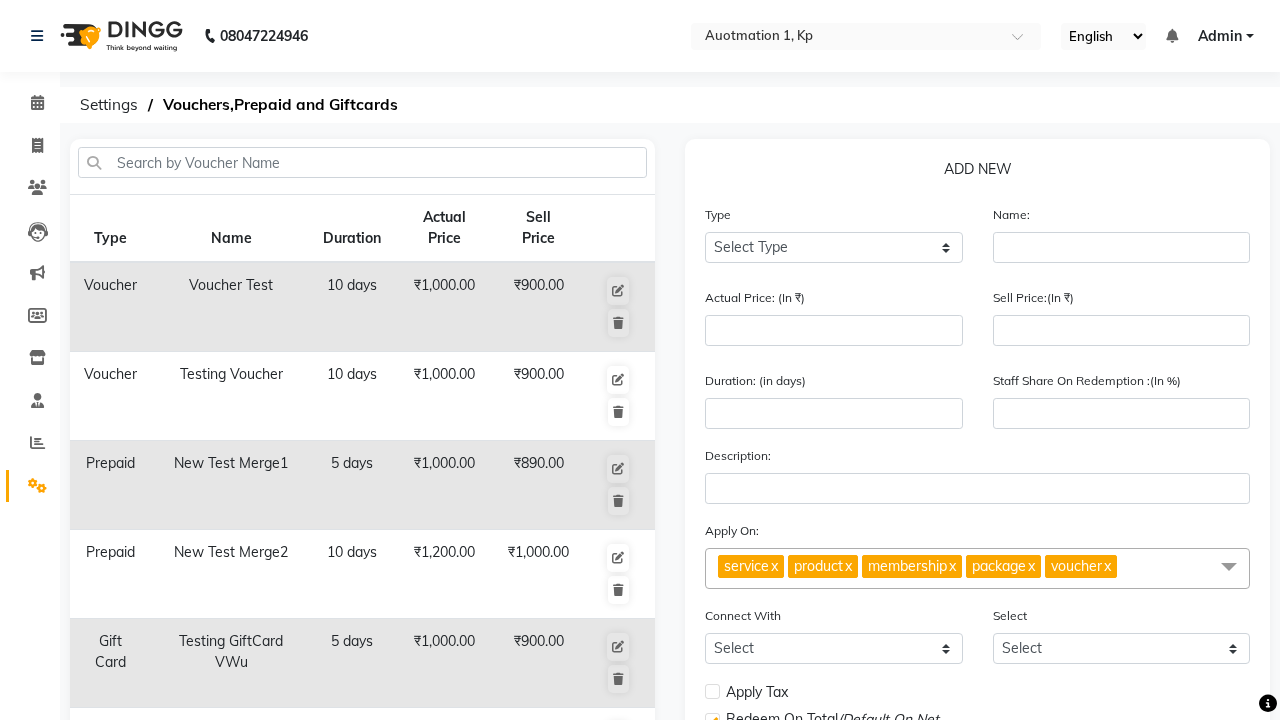 select on "G" 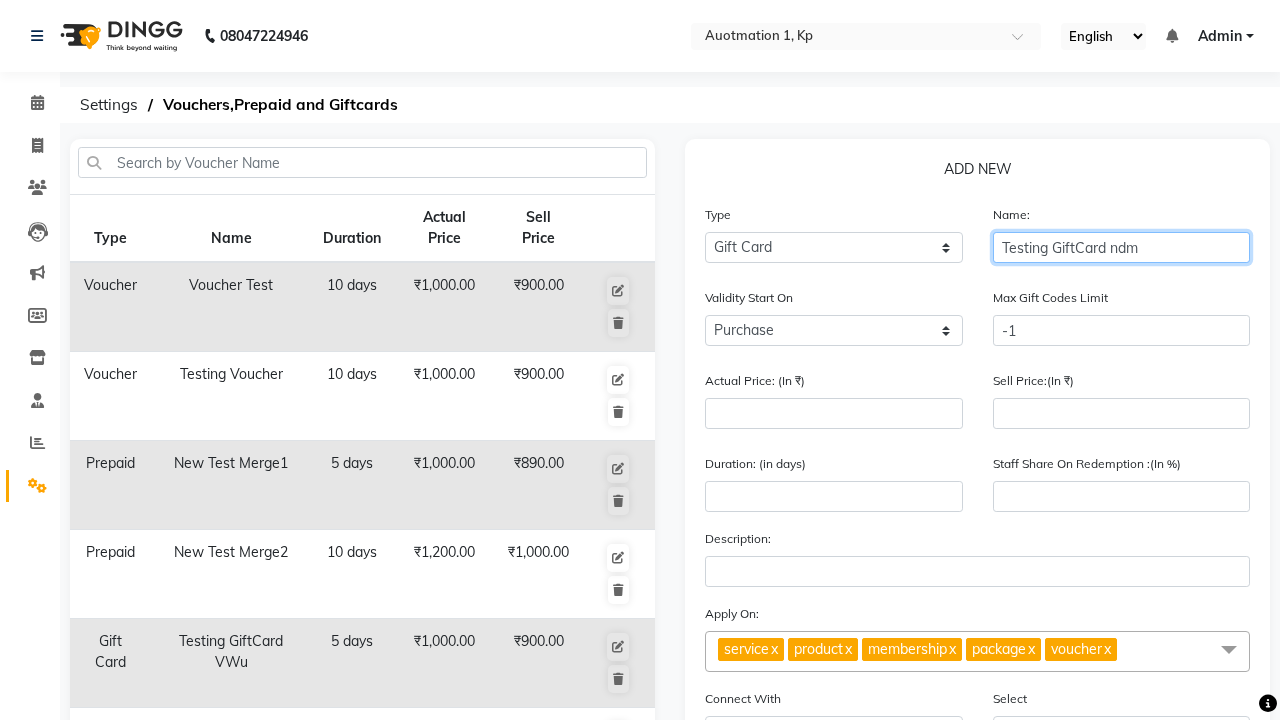 type on "Testing GiftCard ndm" 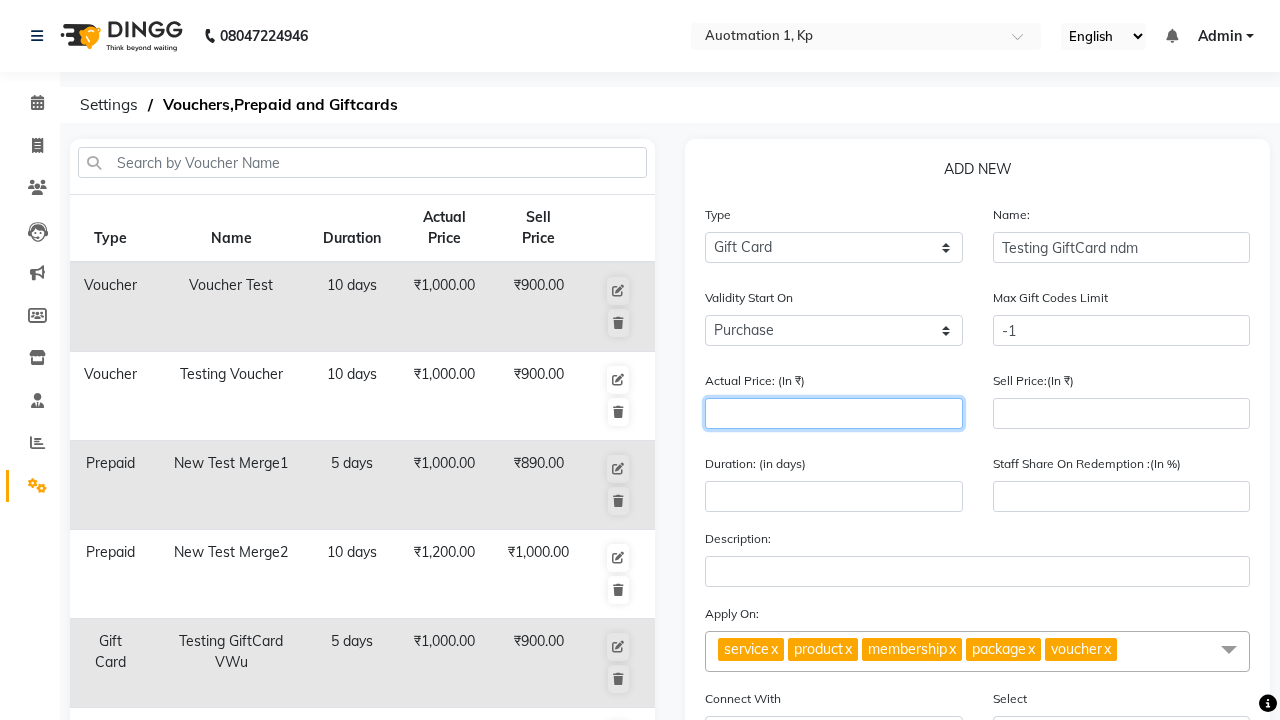 type on "1000" 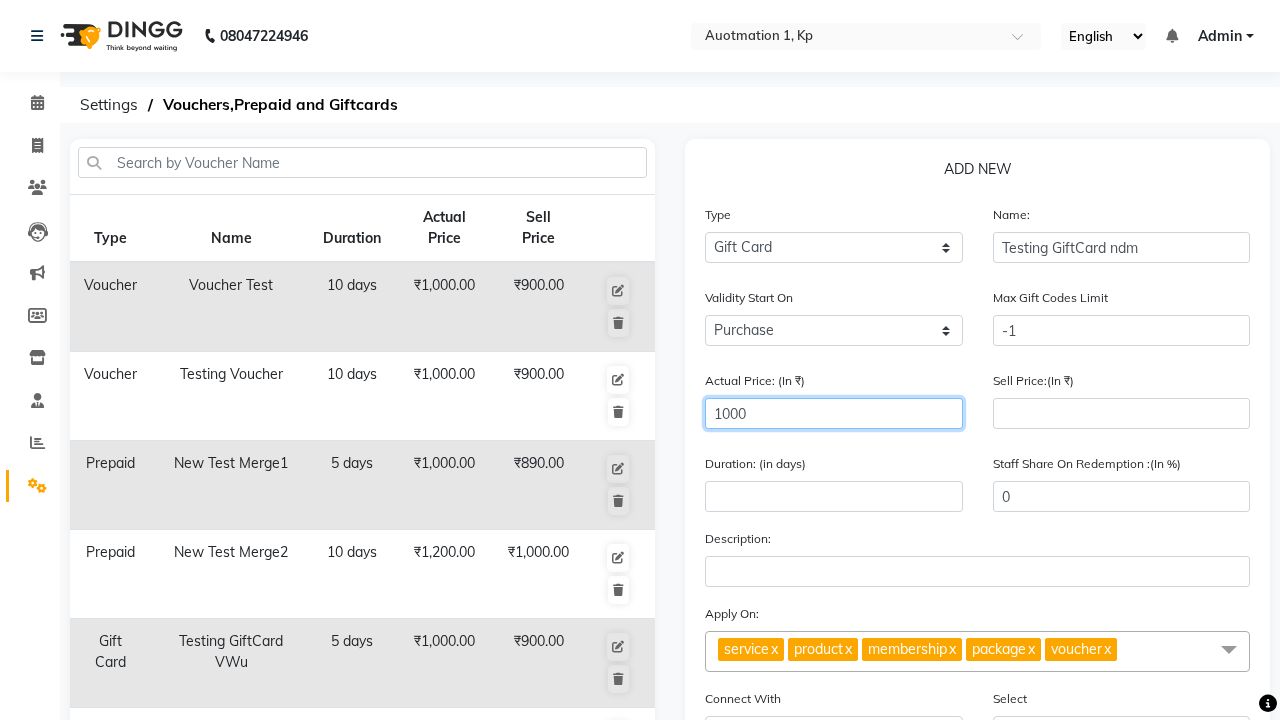 type on "1000" 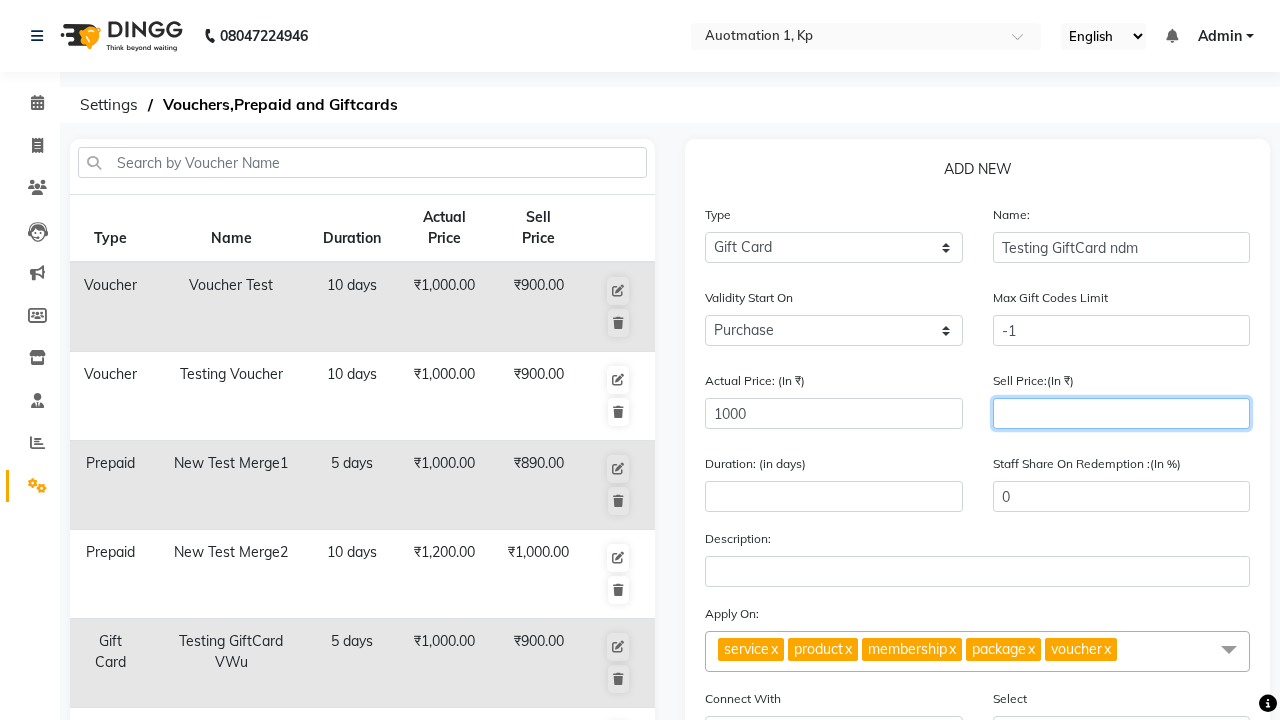 type on "900" 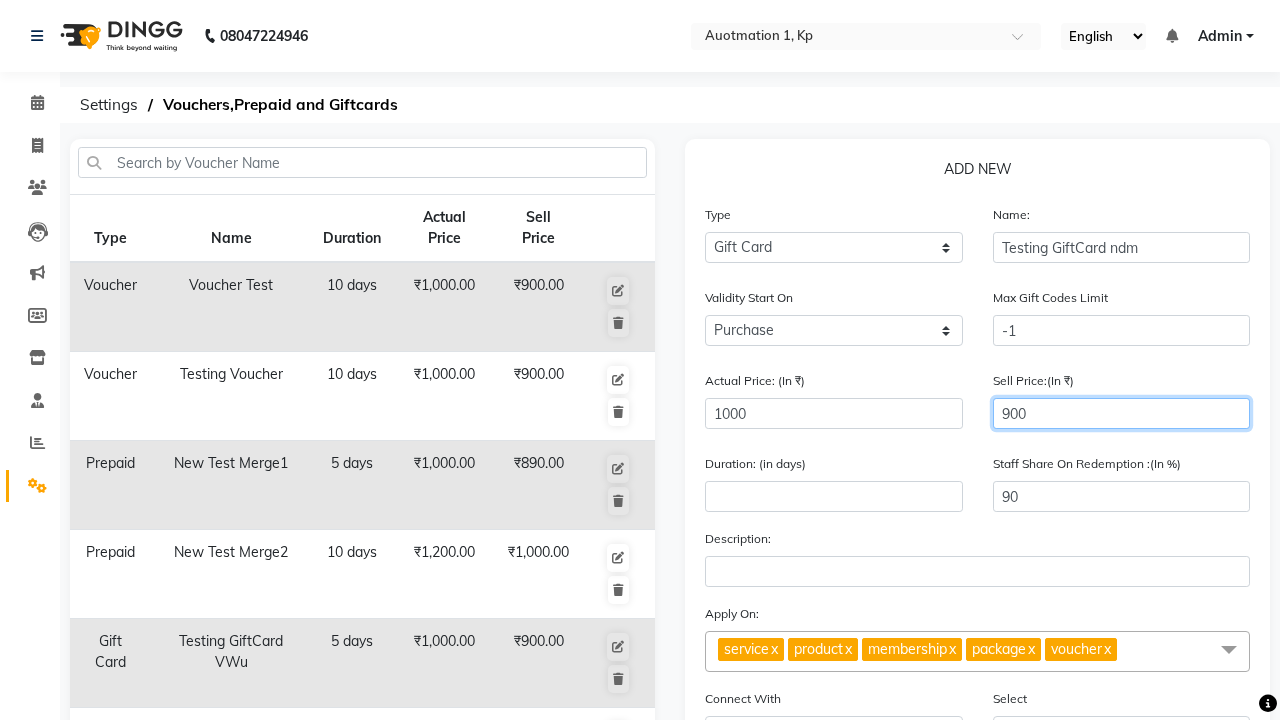type on "900" 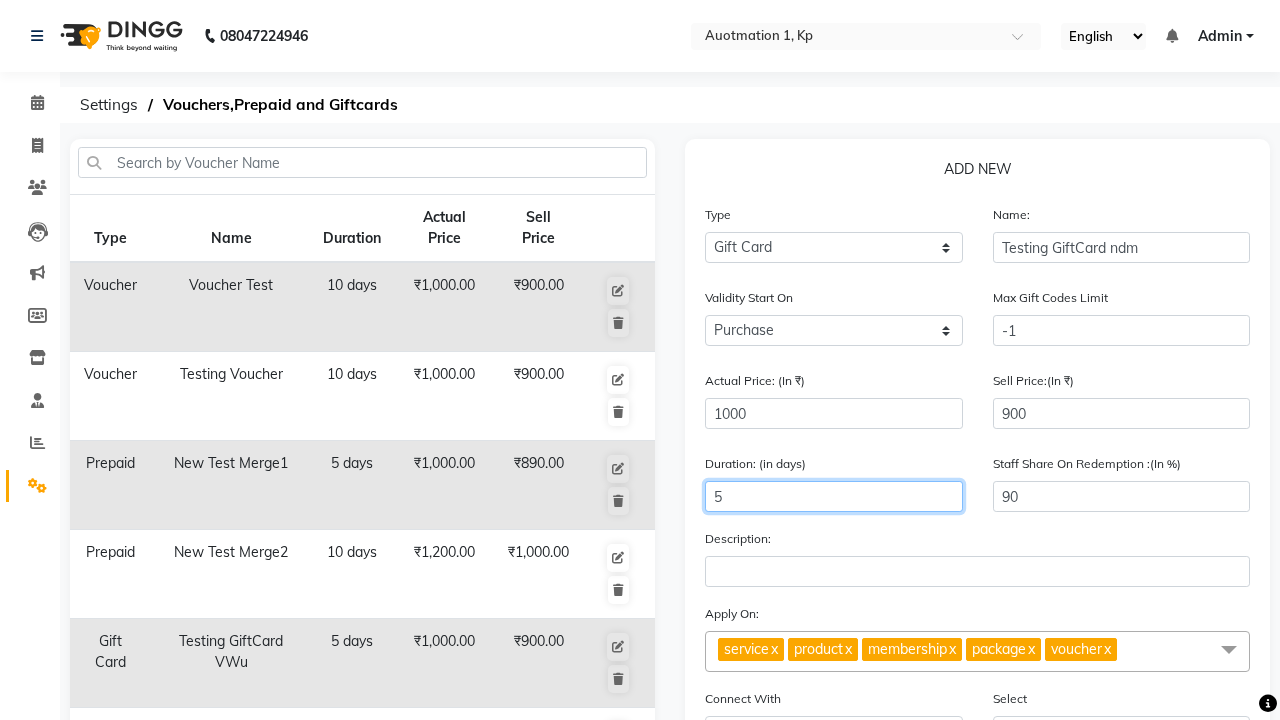 type on "5" 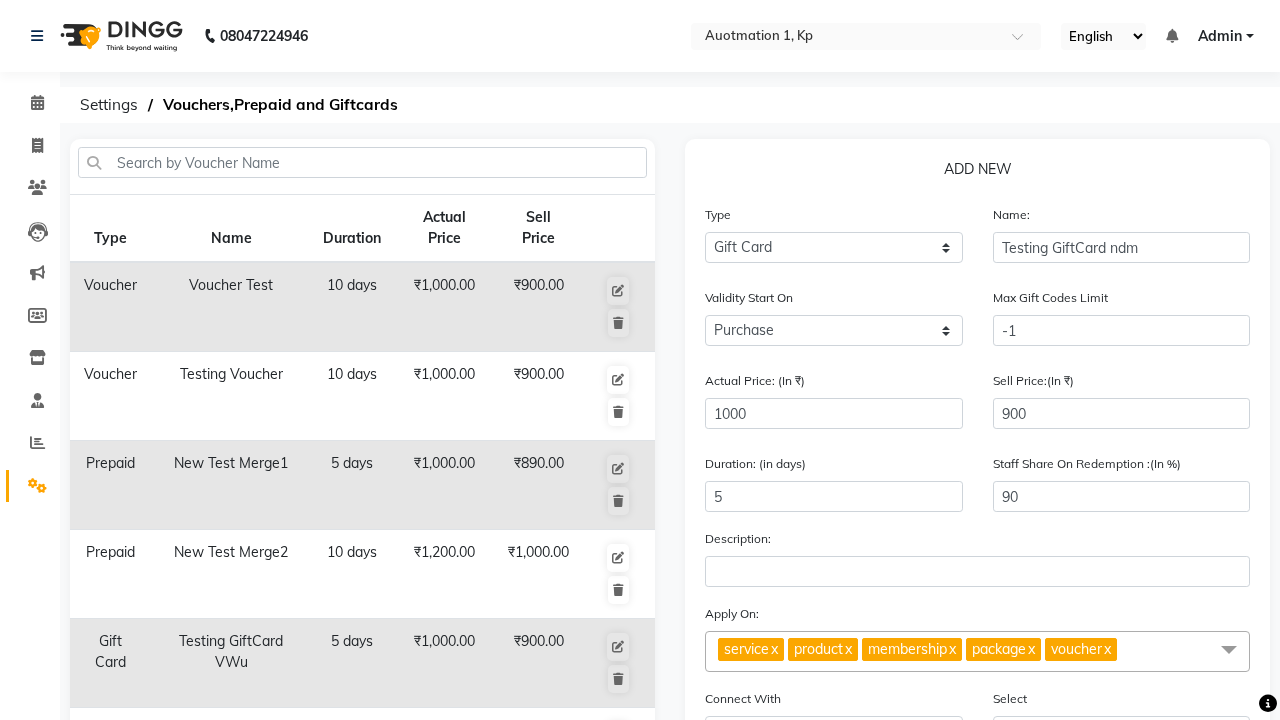 click on "Save" 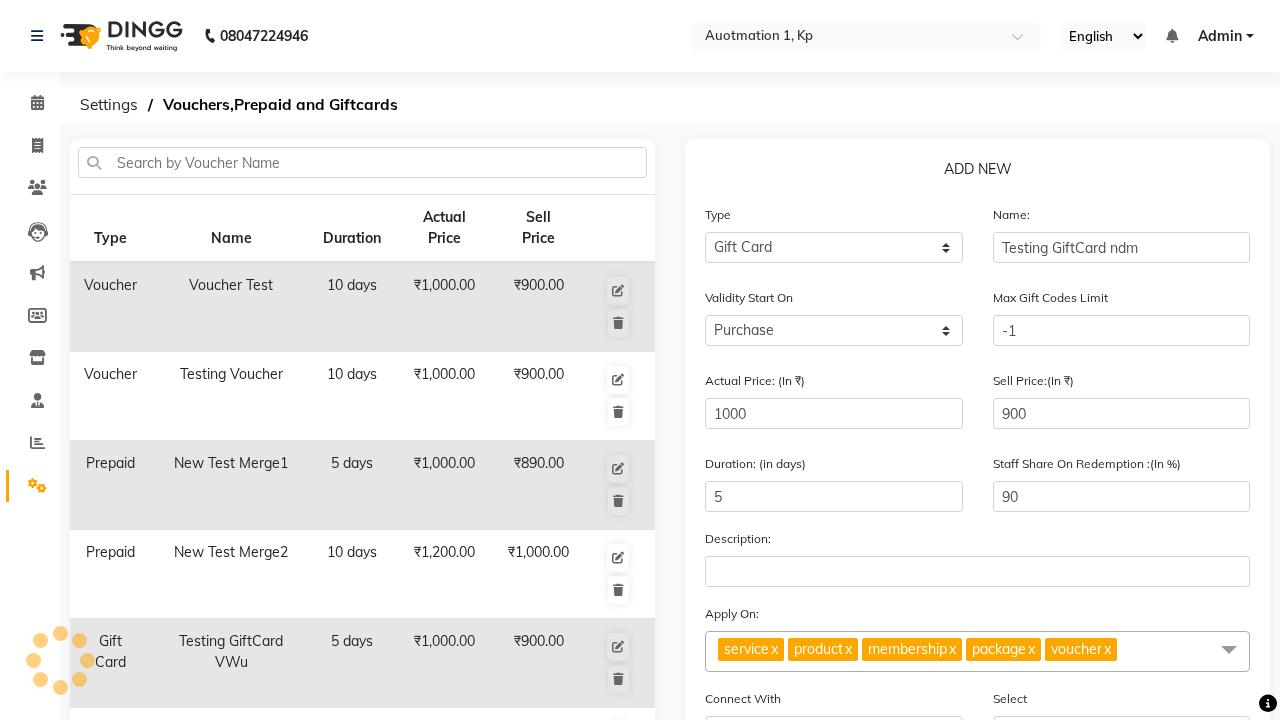 select 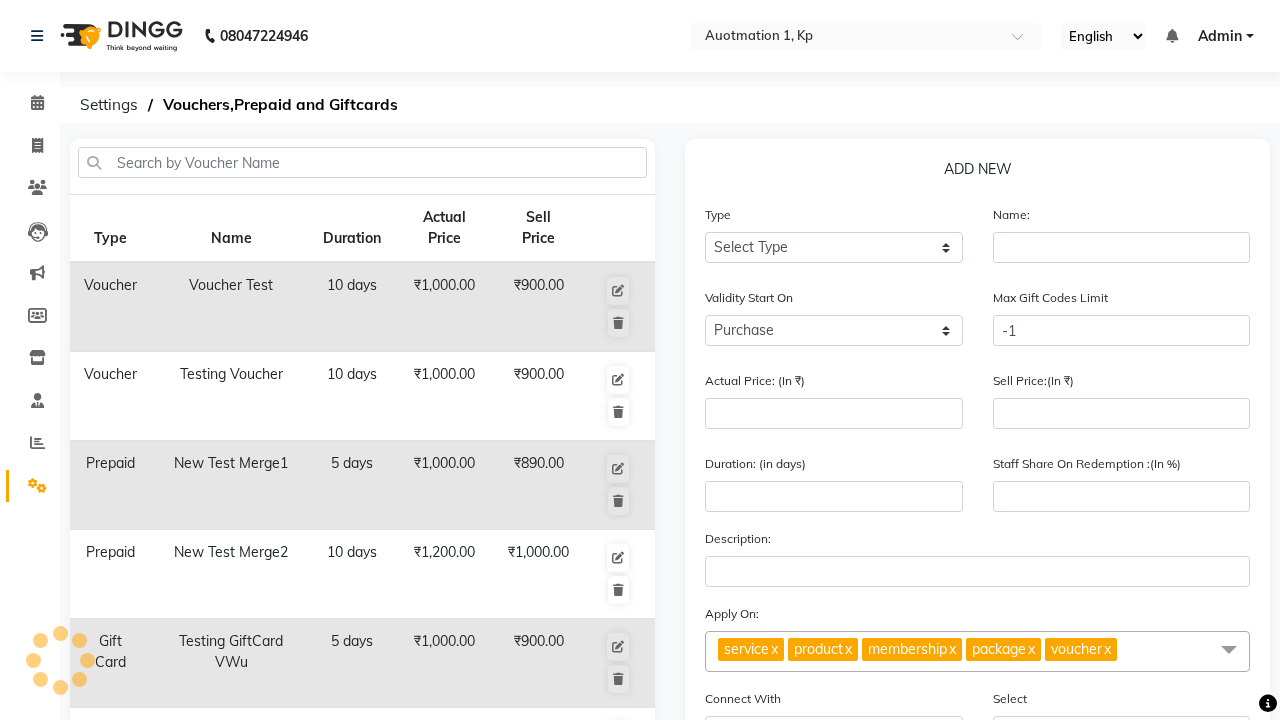 scroll, scrollTop: 522, scrollLeft: 0, axis: vertical 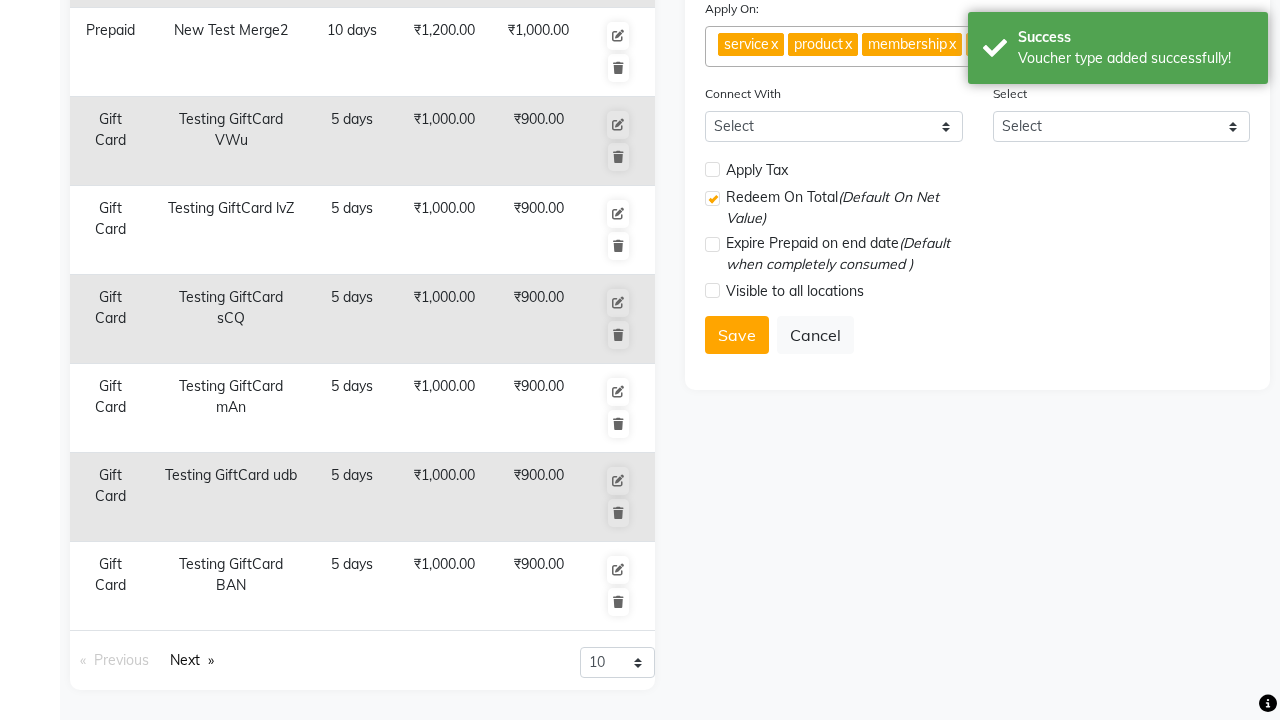 click on "Voucher type added successfully!" at bounding box center [1135, 58] 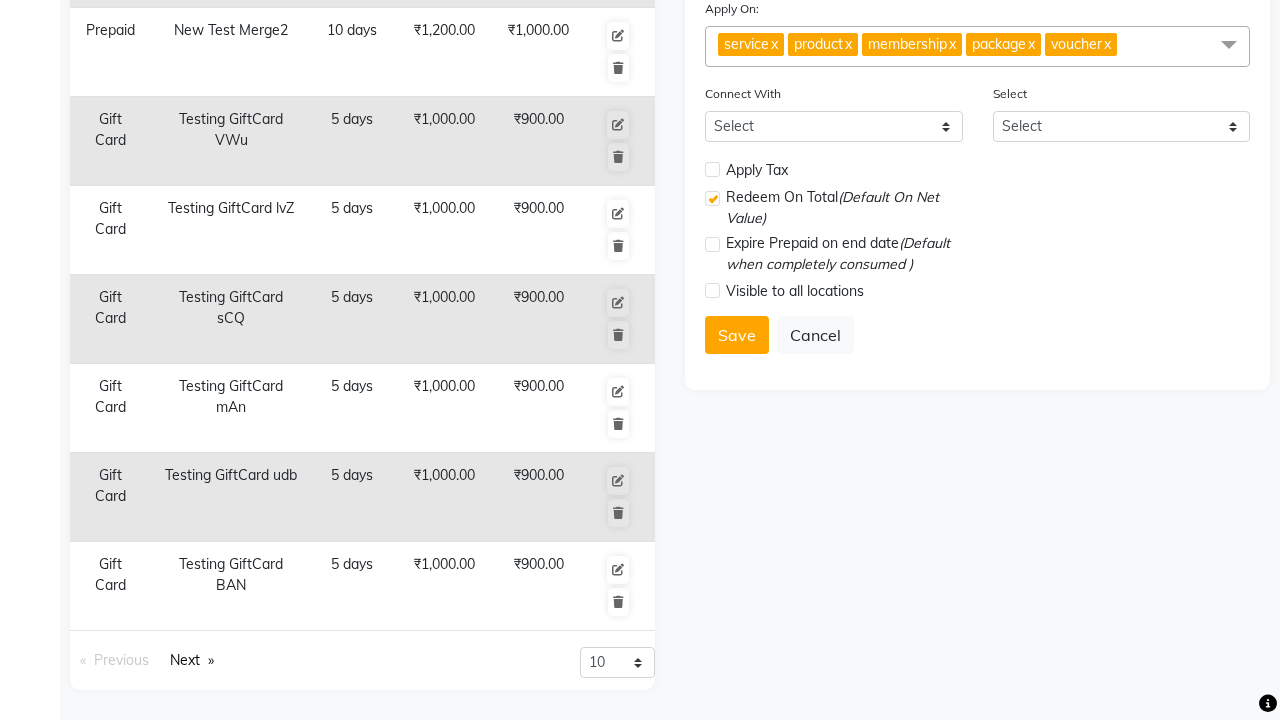 click at bounding box center (37, -486) 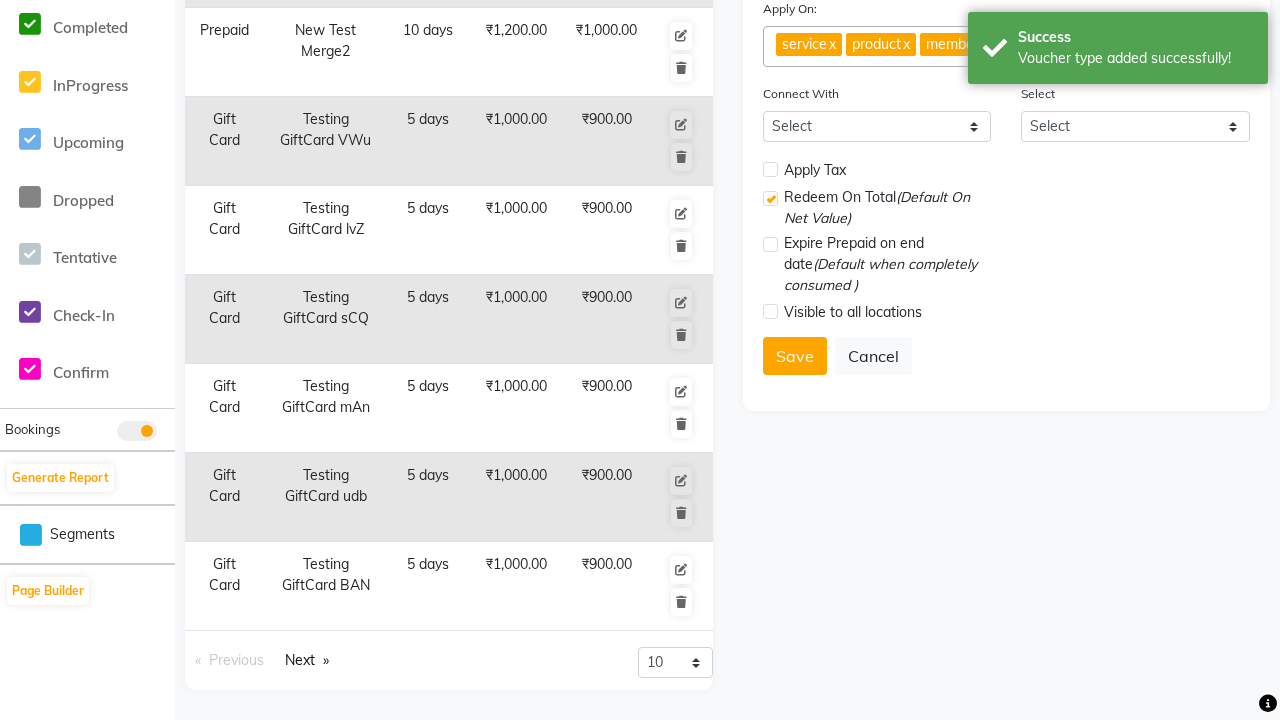 scroll, scrollTop: 0, scrollLeft: 0, axis: both 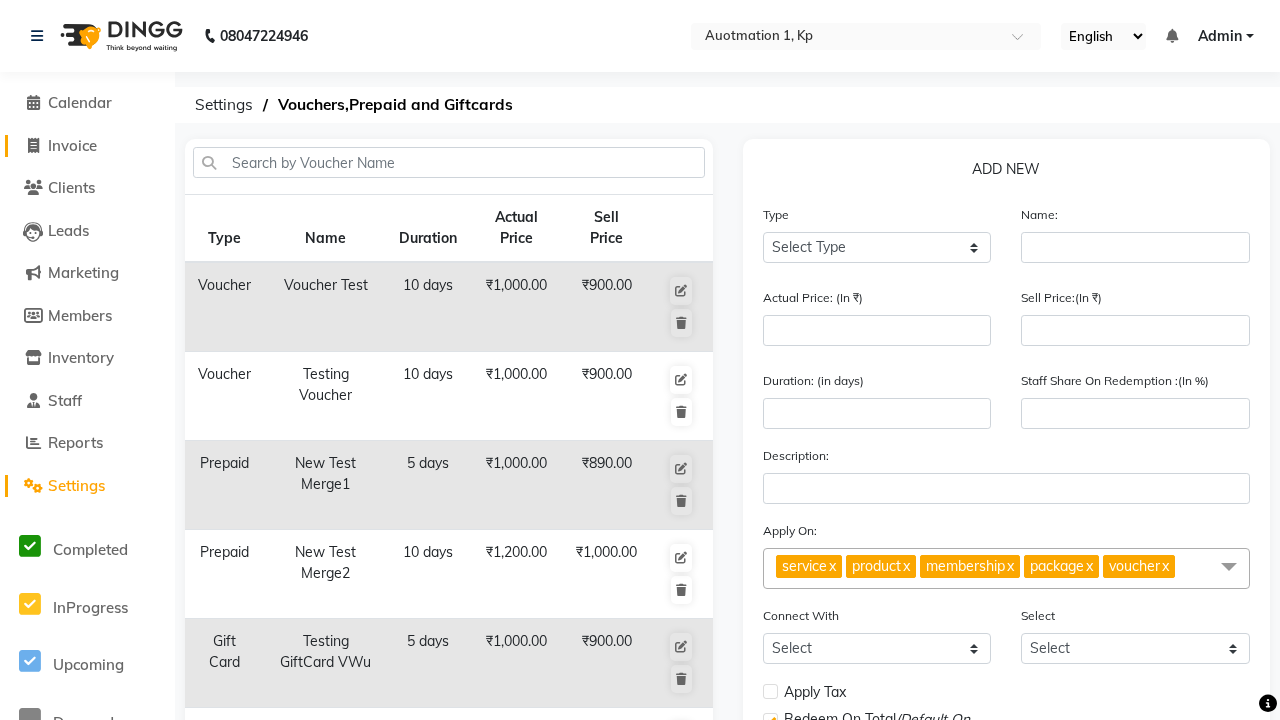 click on "Invoice" 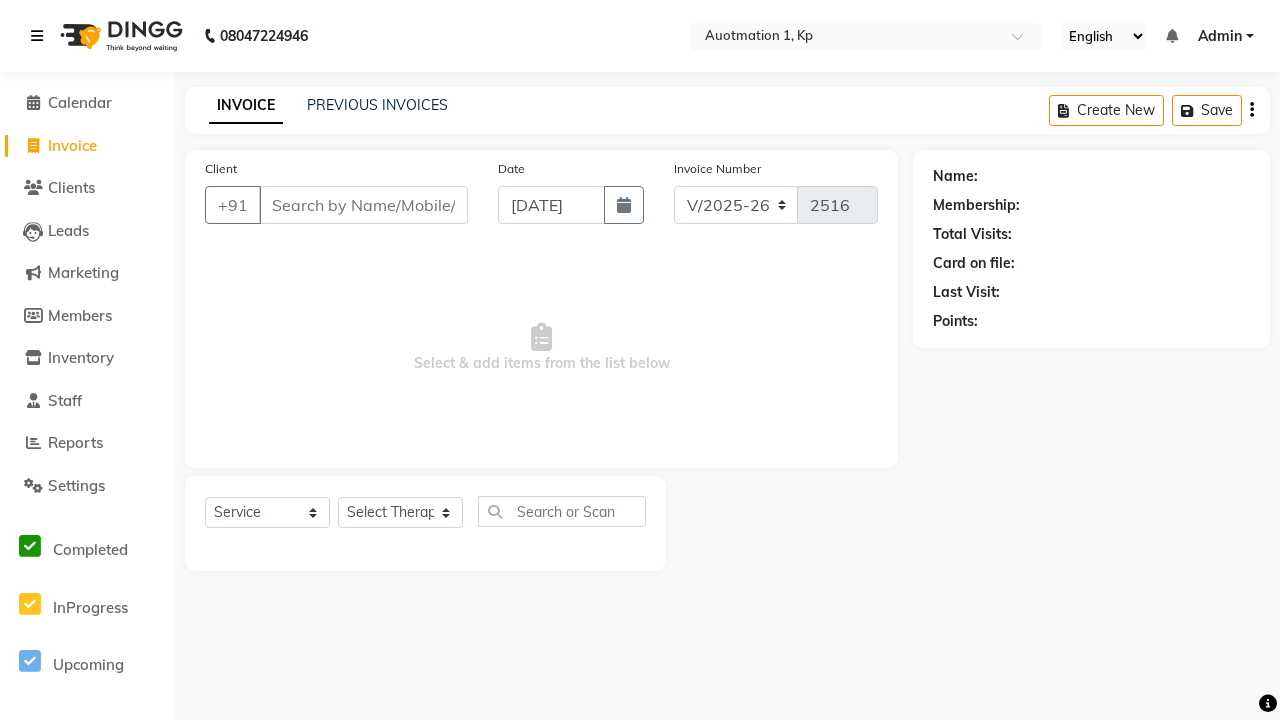 click at bounding box center [37, 36] 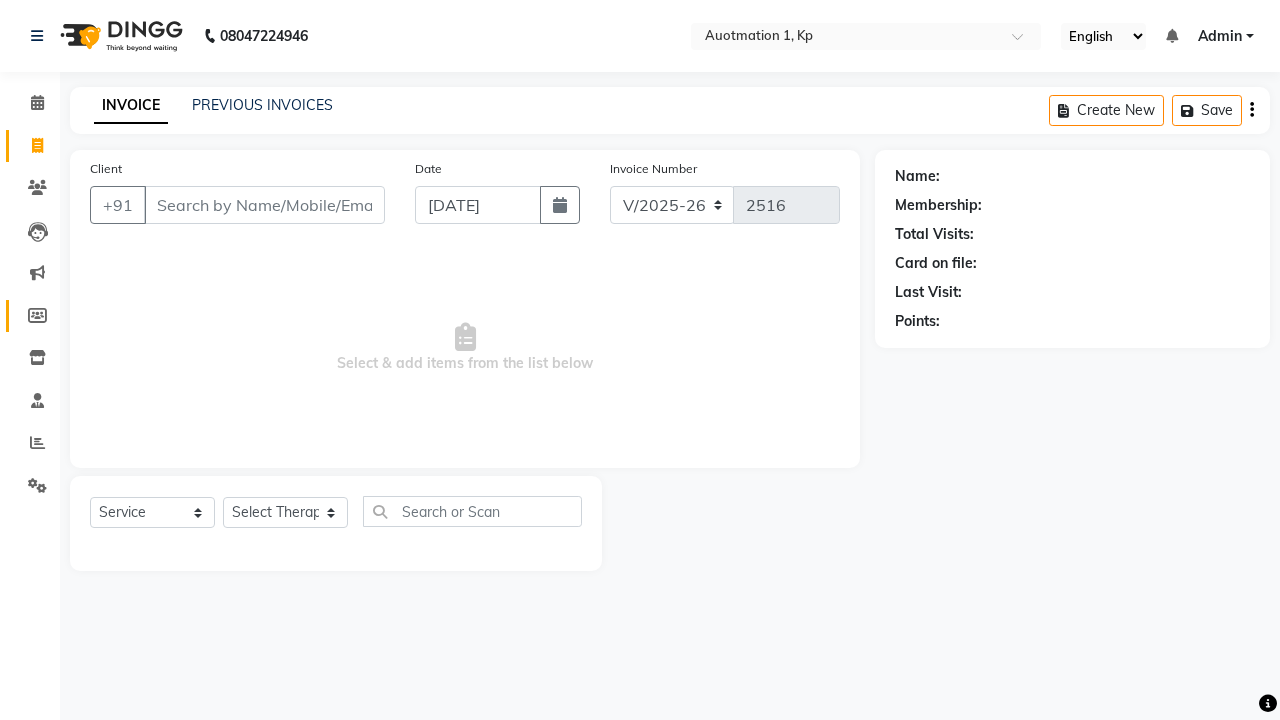 click 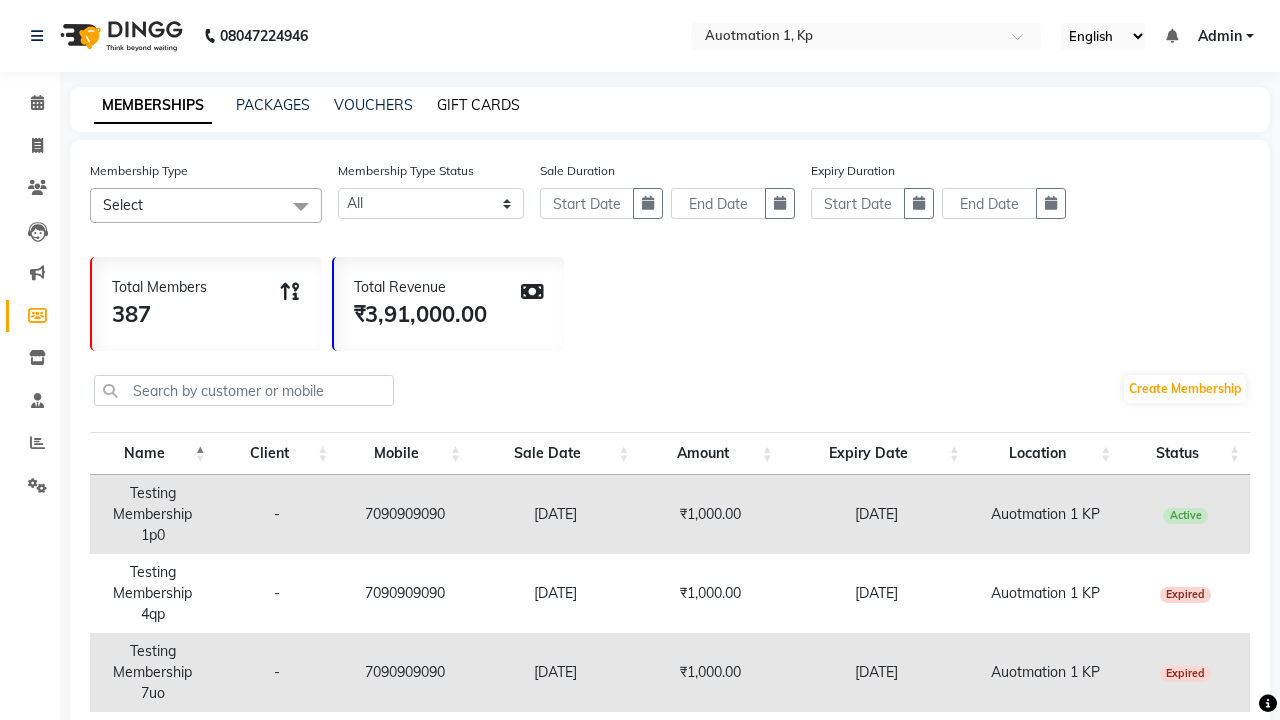 click on "GIFT CARDS" 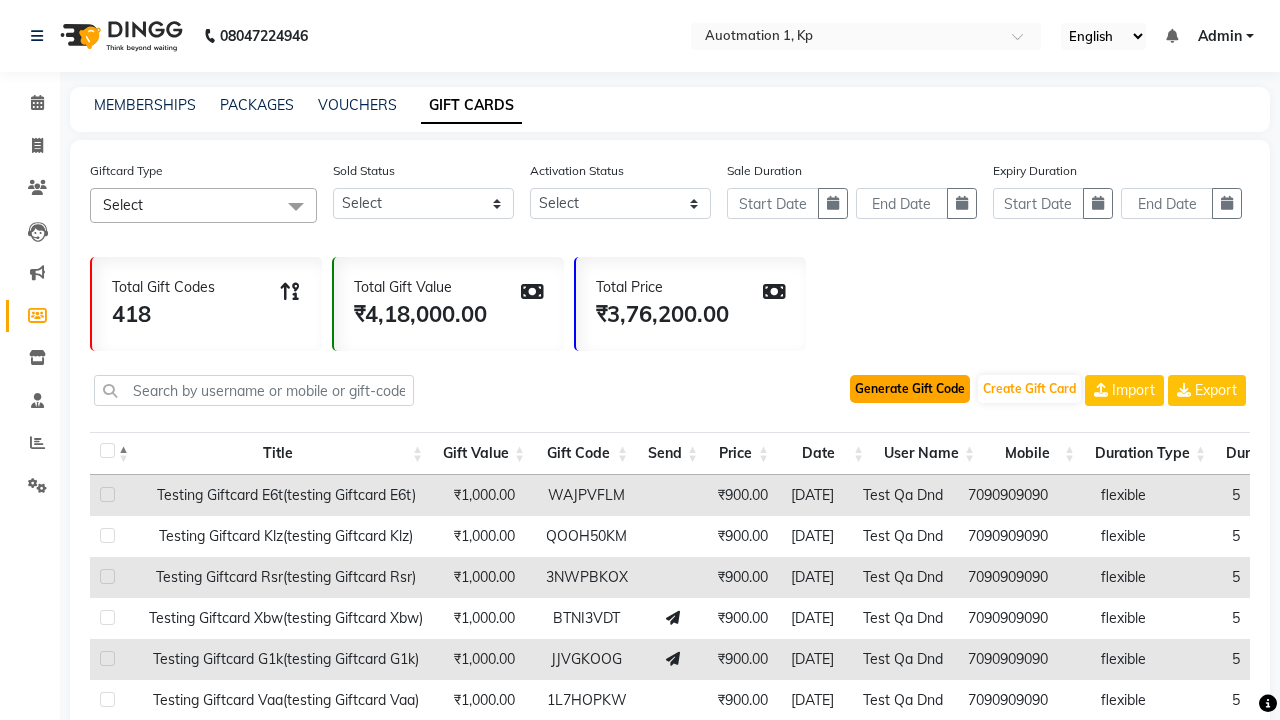 click on "Generate Gift Code" 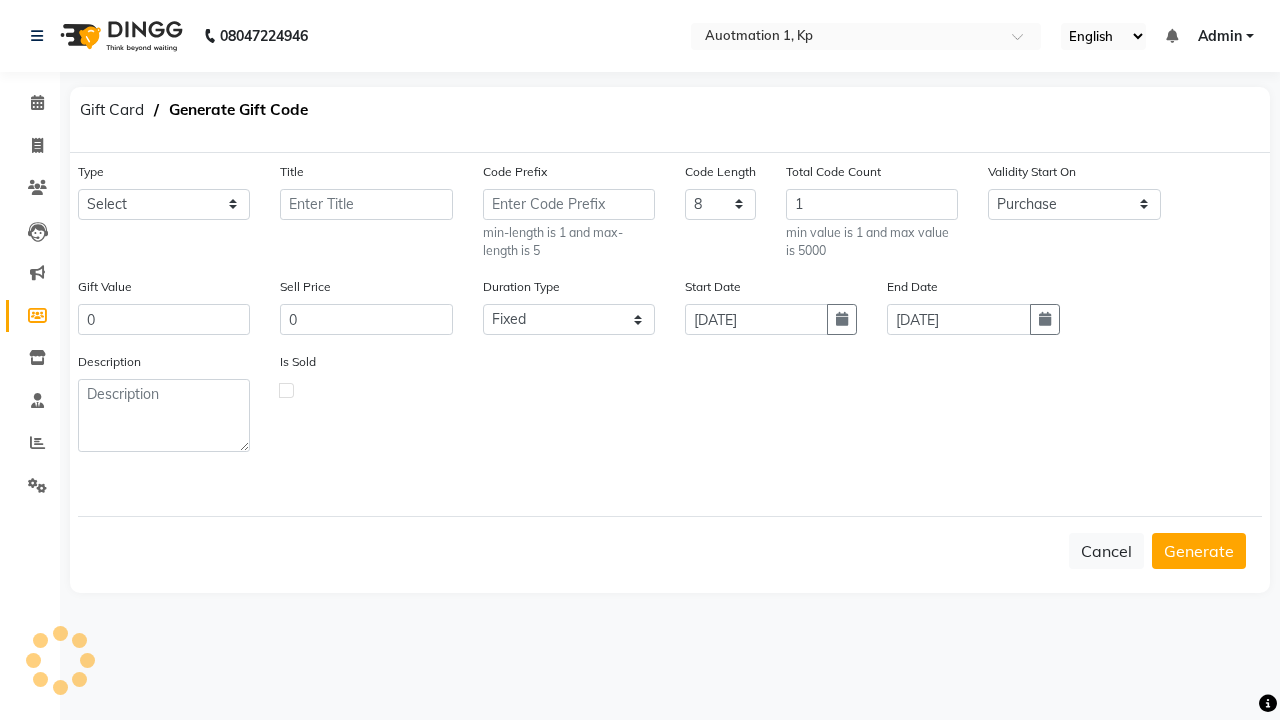 select on "2191" 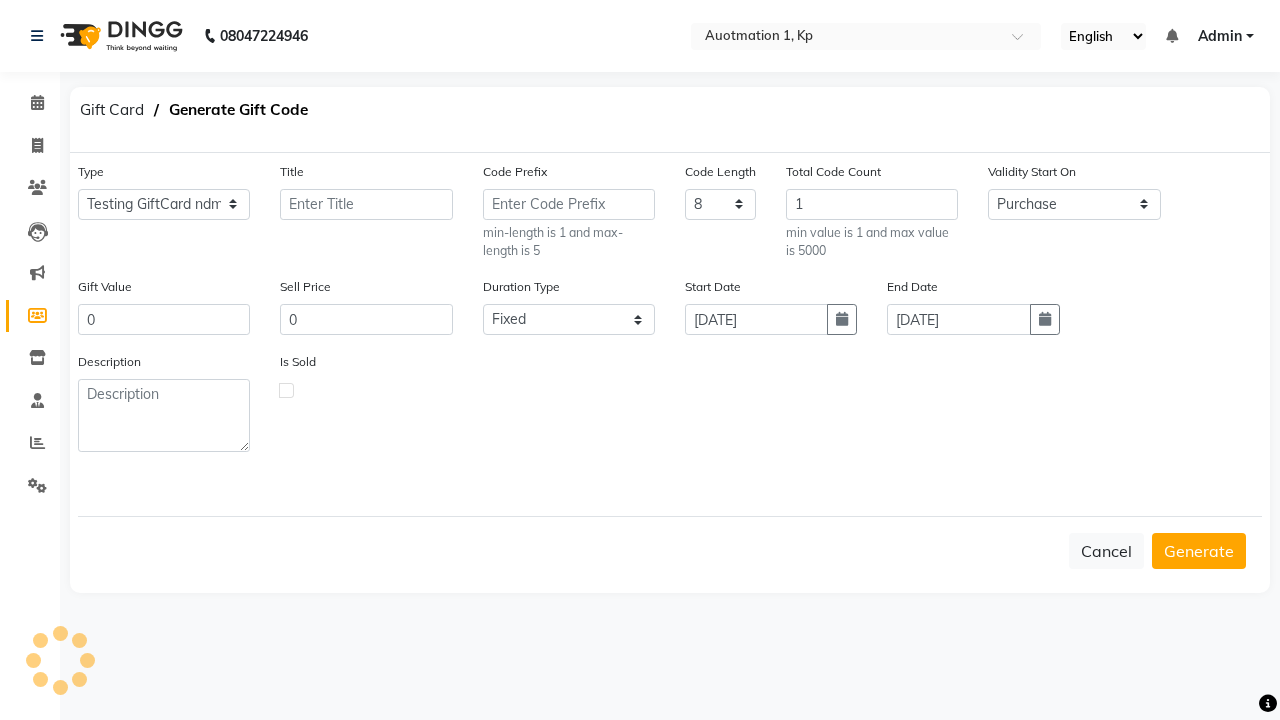 type on "Testing GiftCard ndm" 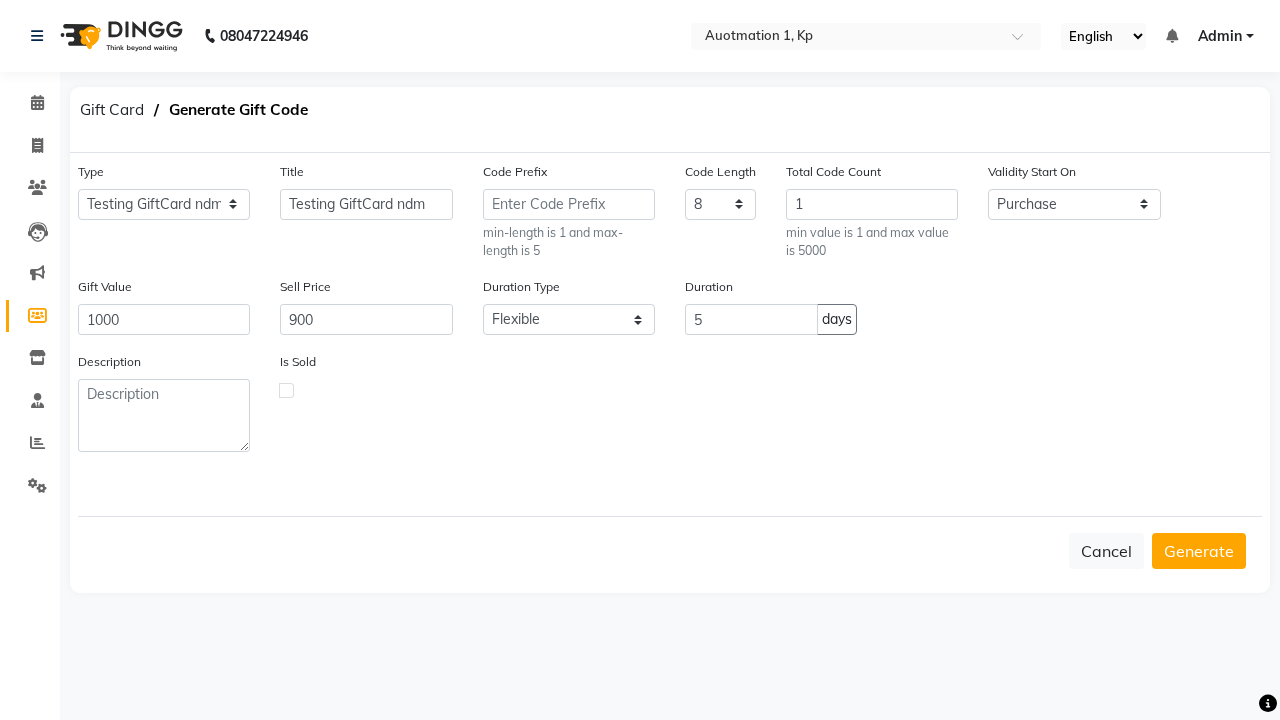 click 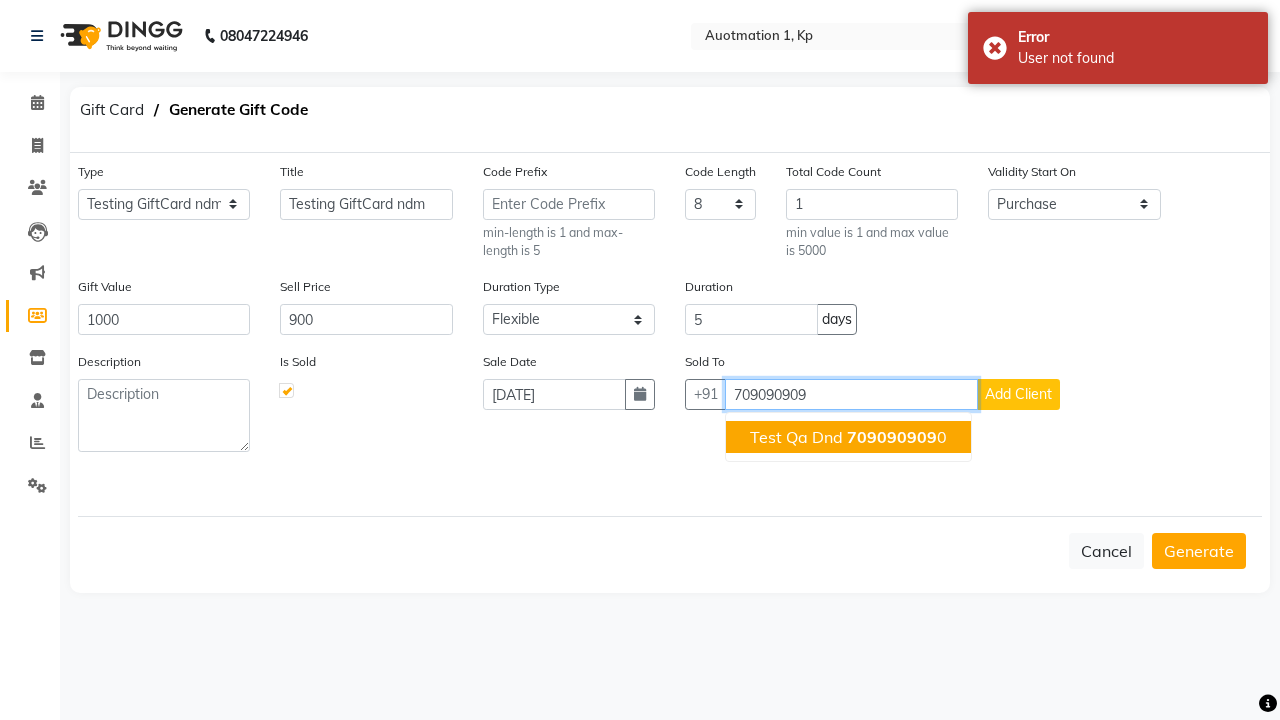 click on "709090909" 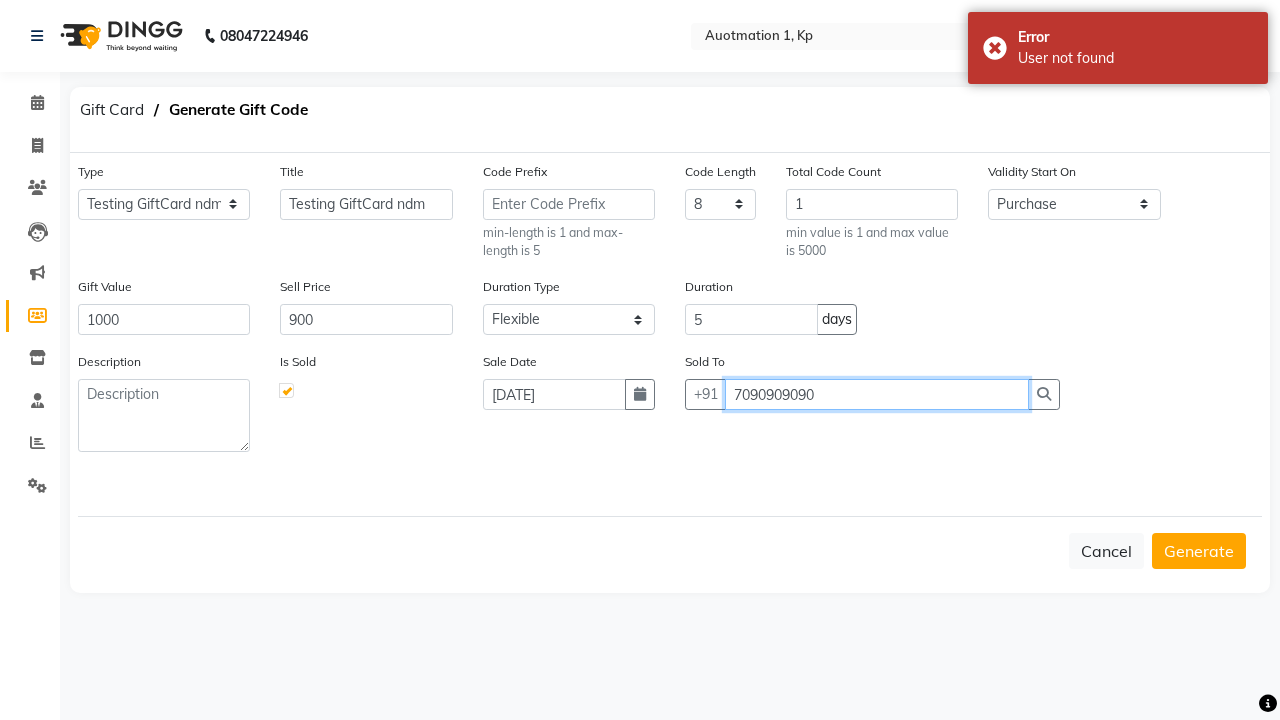 type on "7090909090" 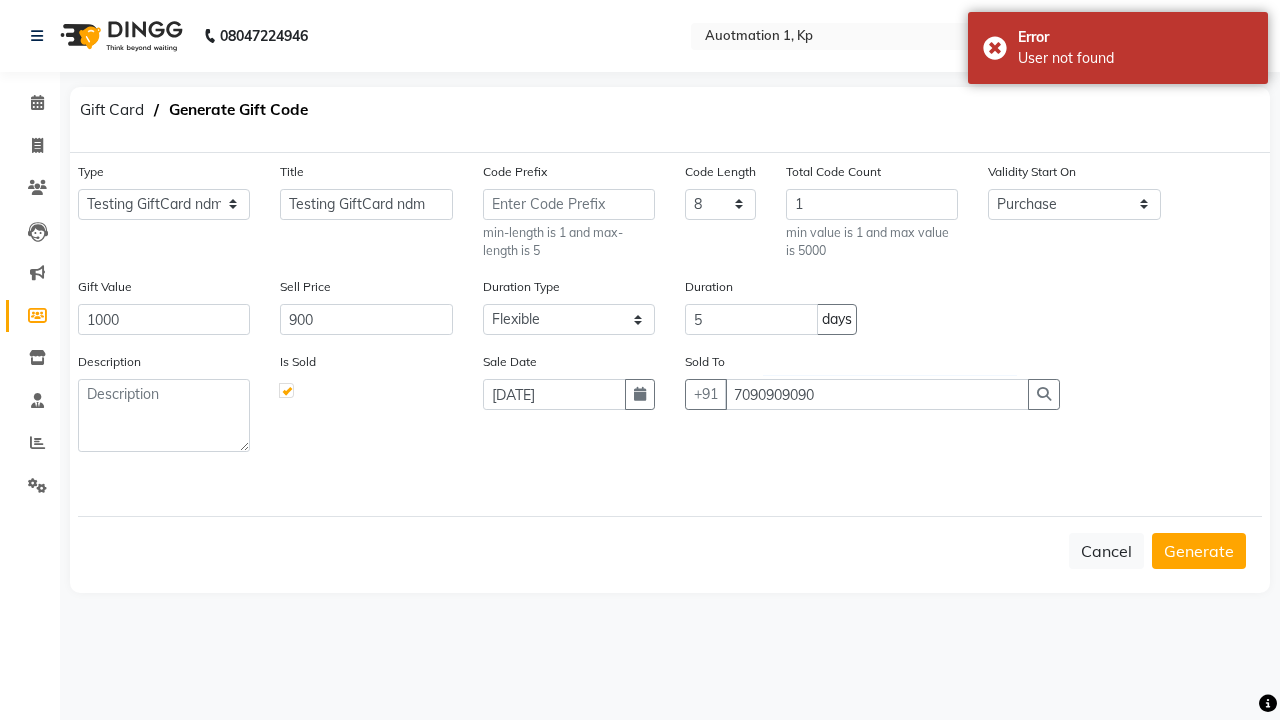 click on "Generate" 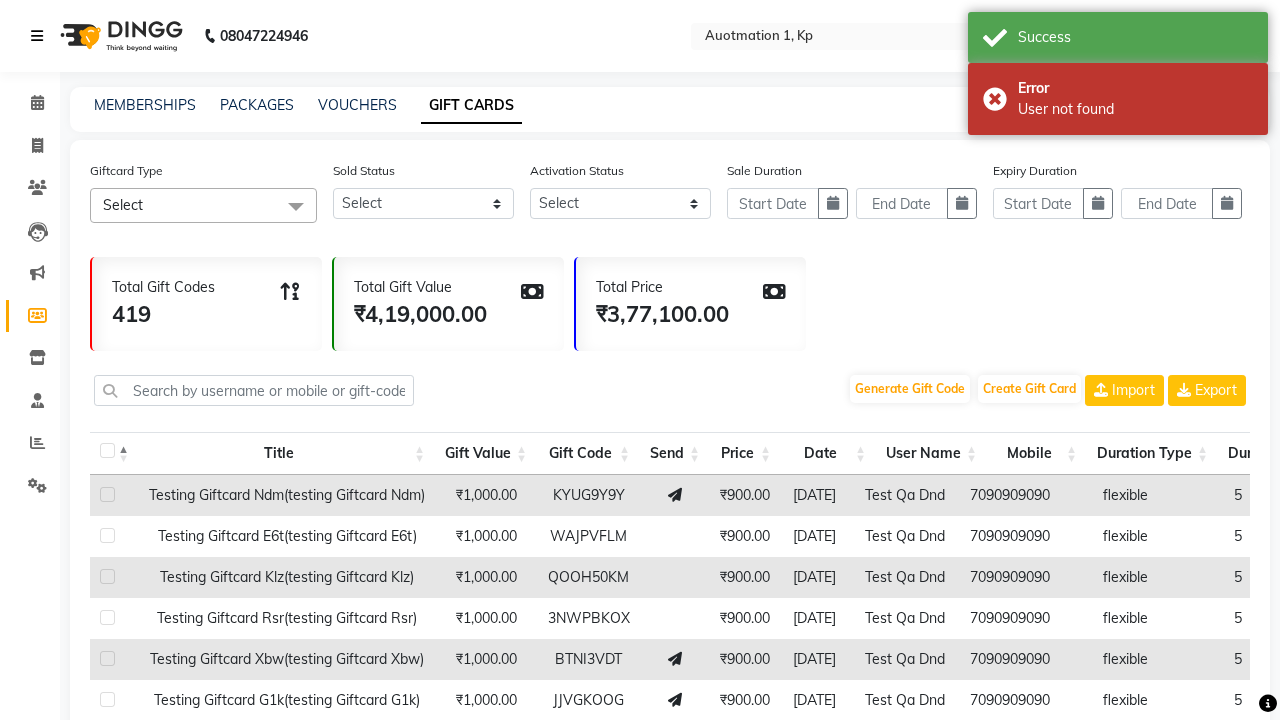 click at bounding box center (37, 36) 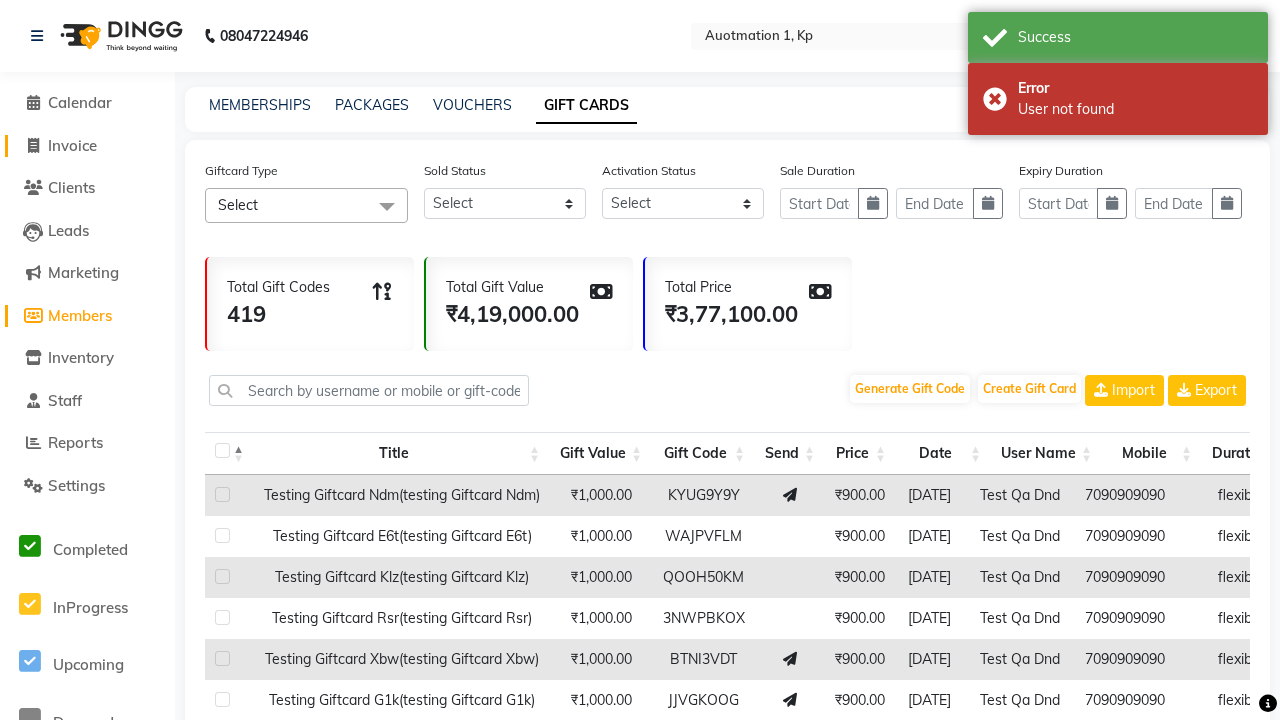 click on "Invoice" 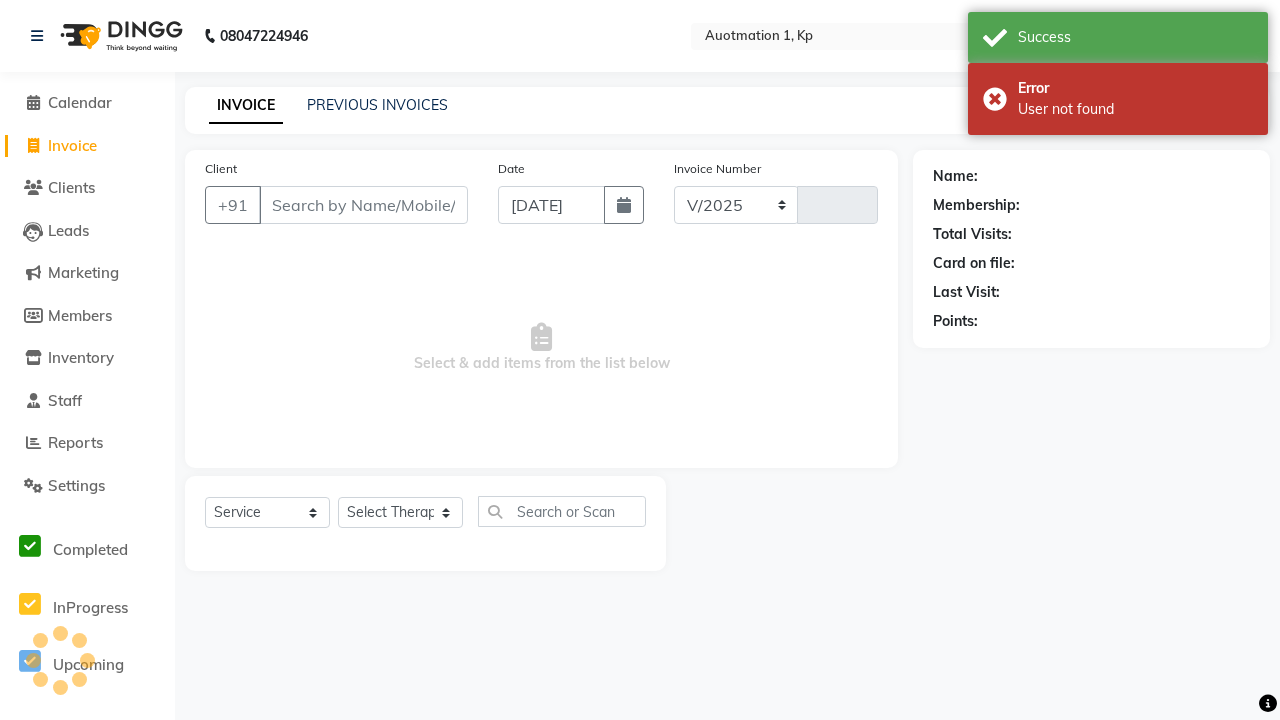 select on "150" 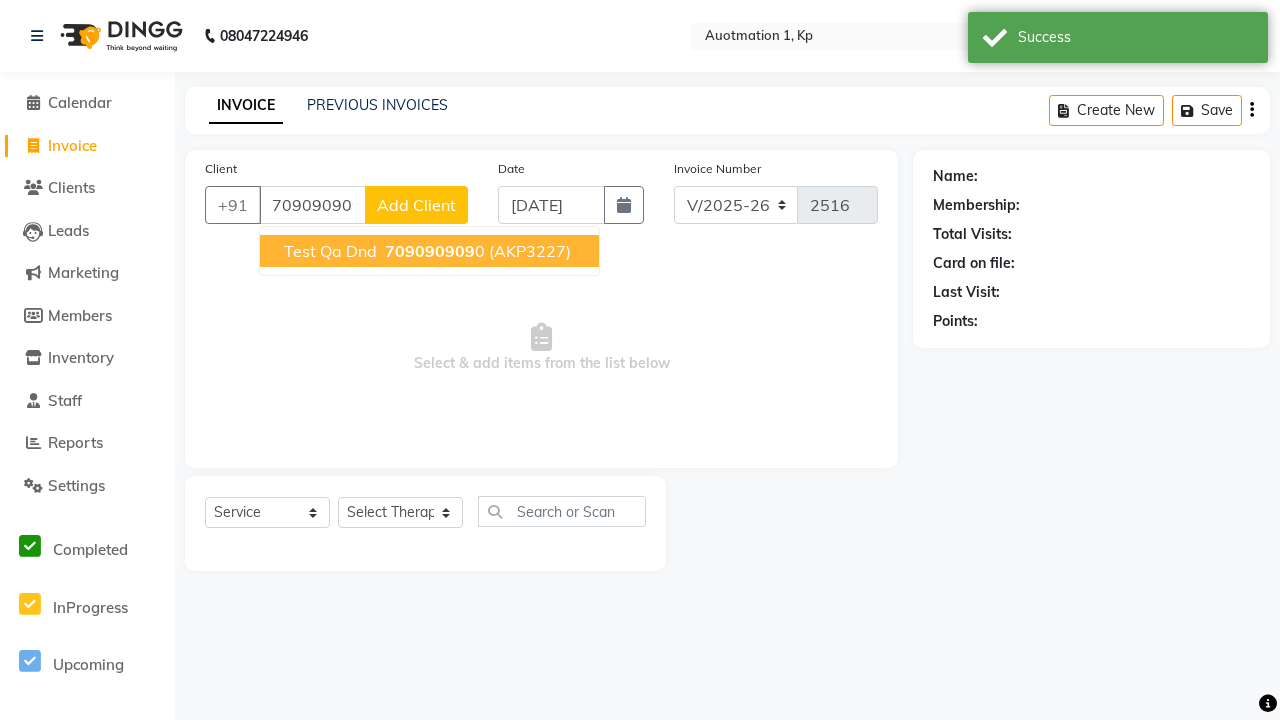 click on "709090909" at bounding box center (430, 251) 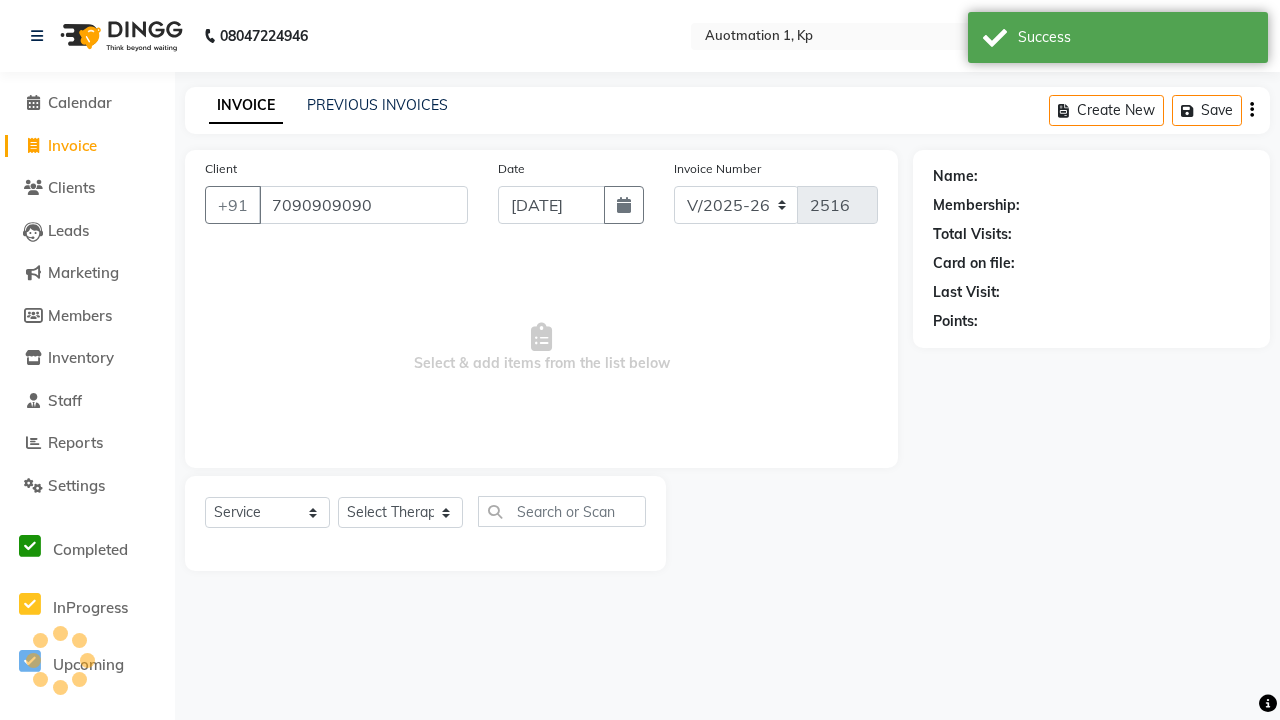 type on "7090909090" 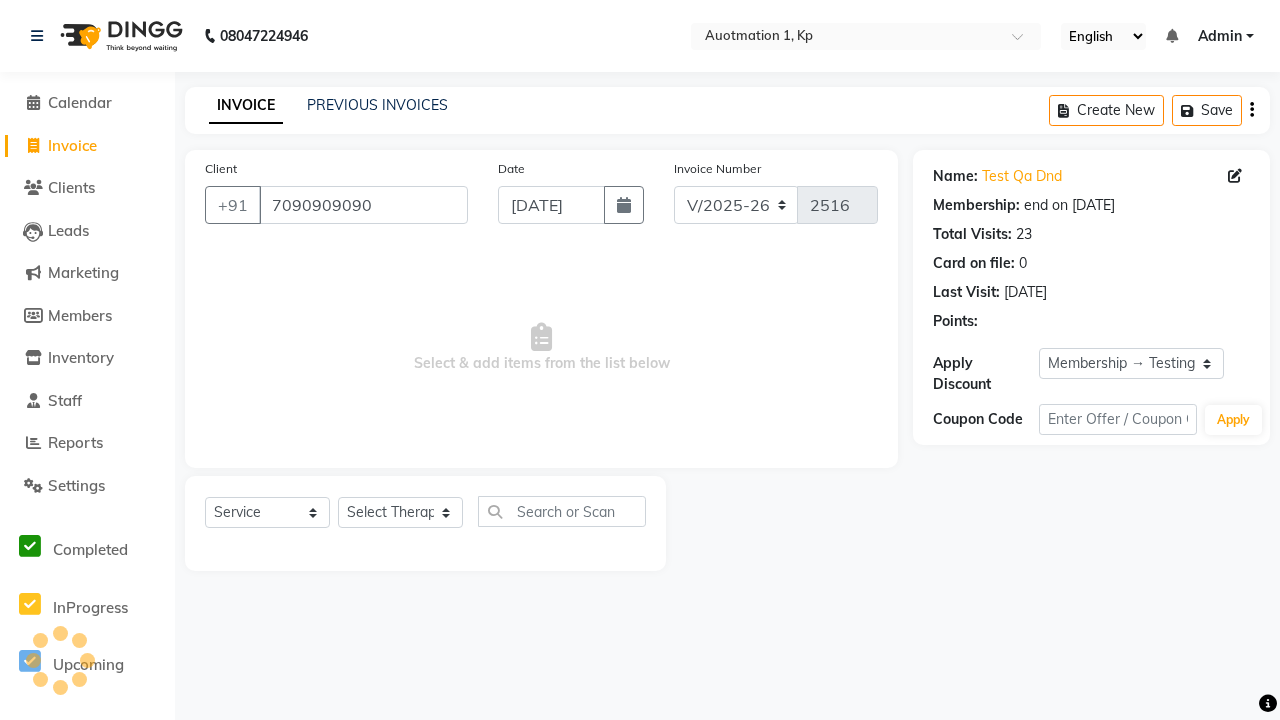 select on "0:" 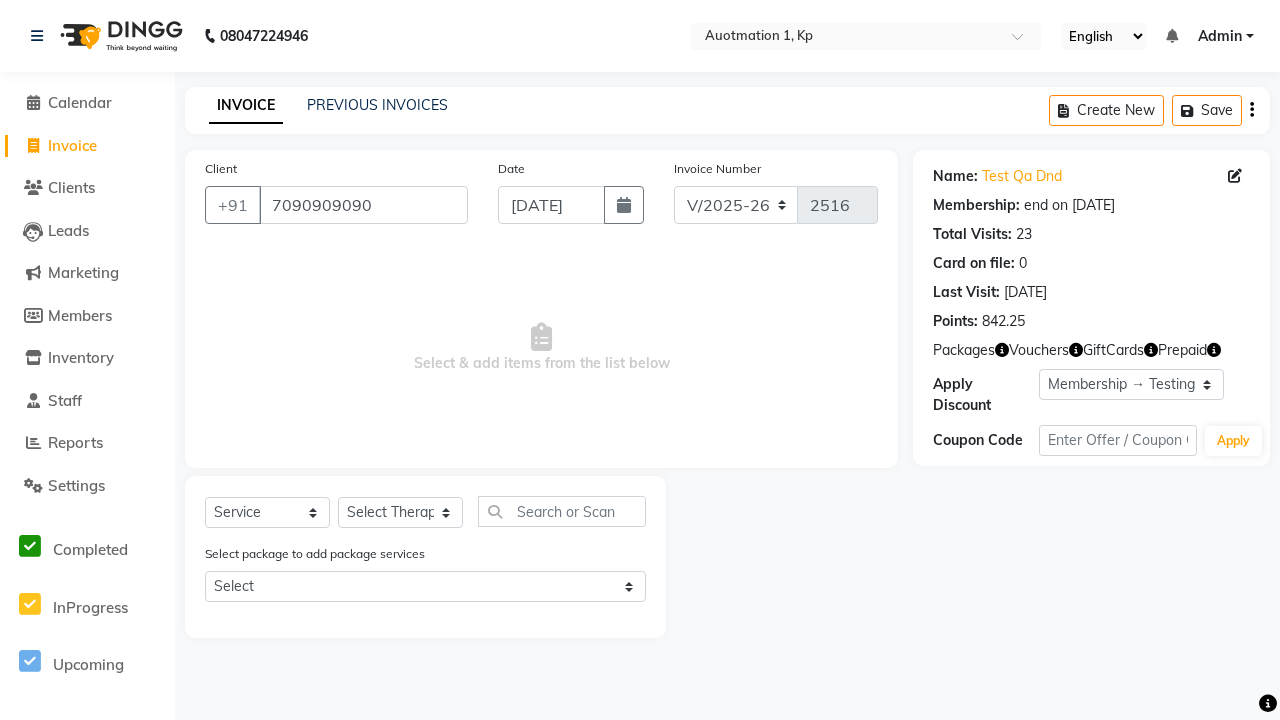 select on "5439" 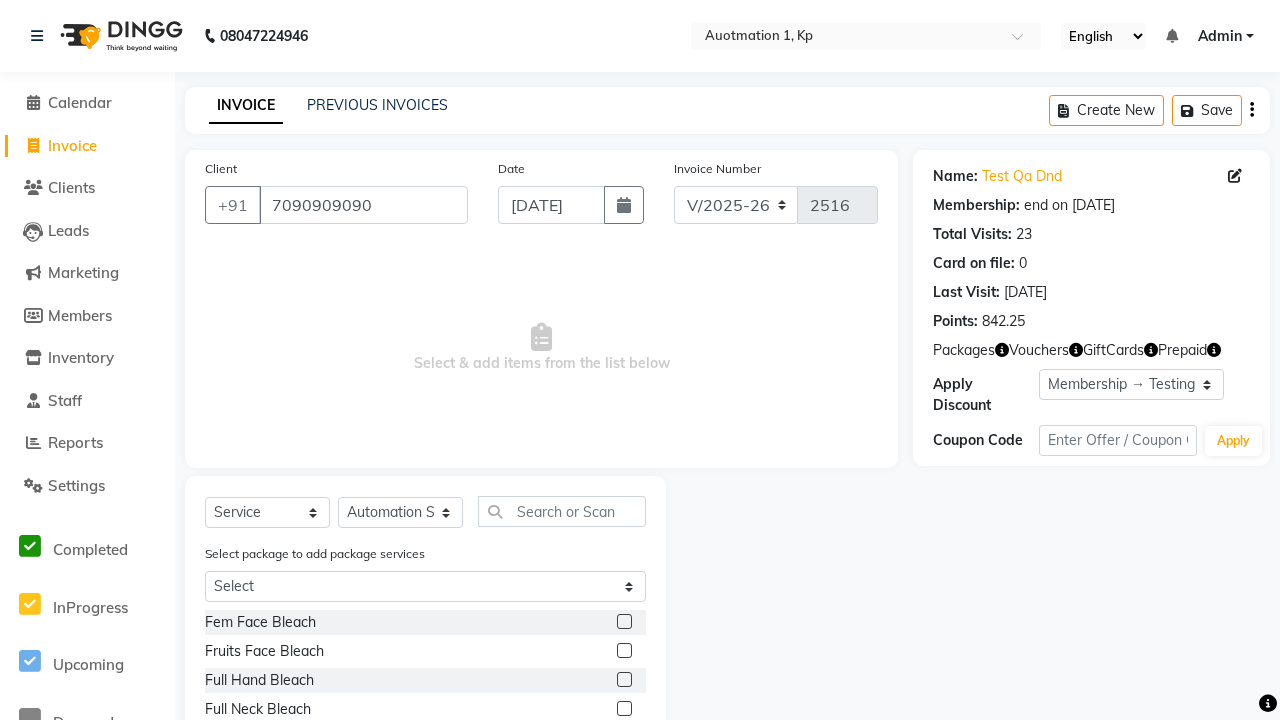 click 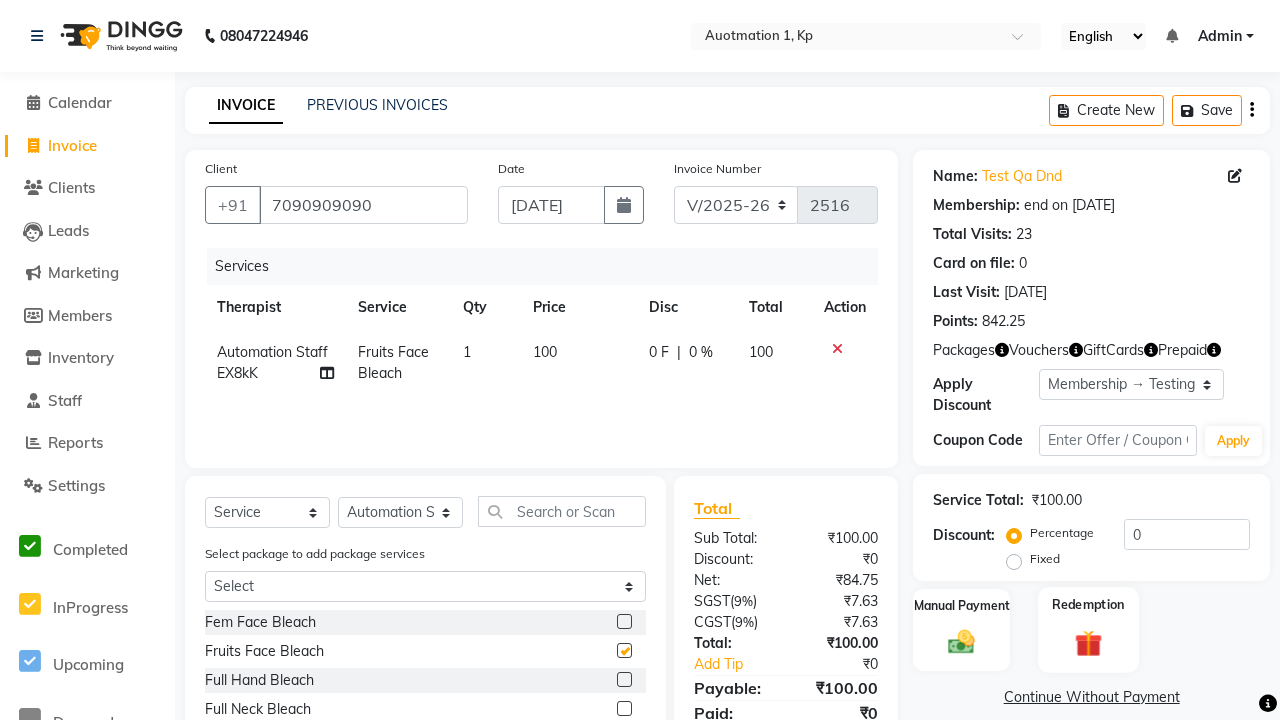click 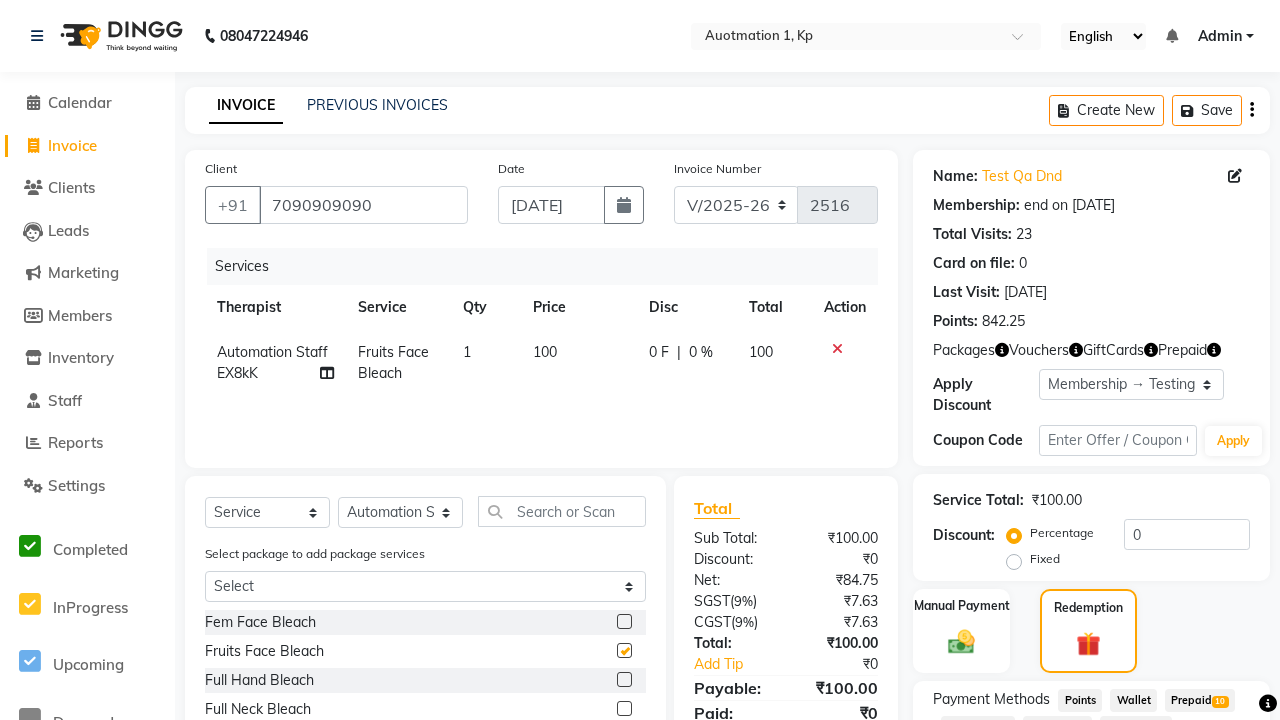 click on "Gift Card  9" 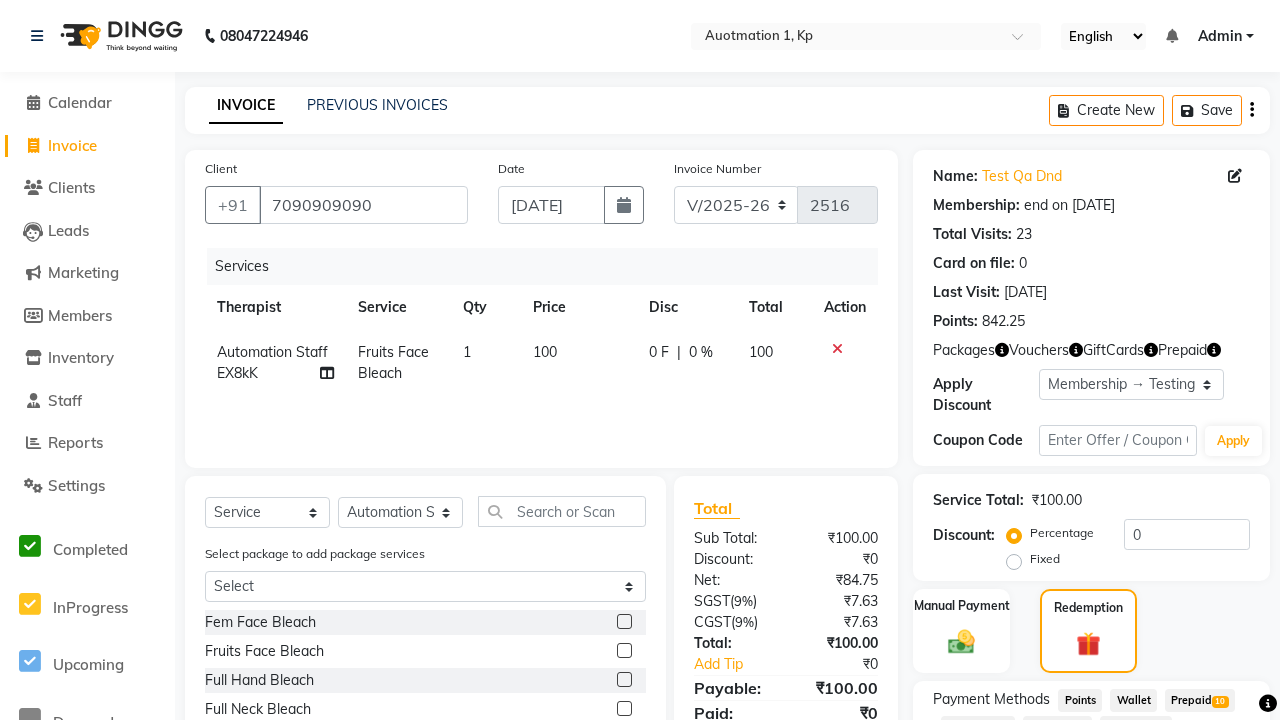 checkbox on "false" 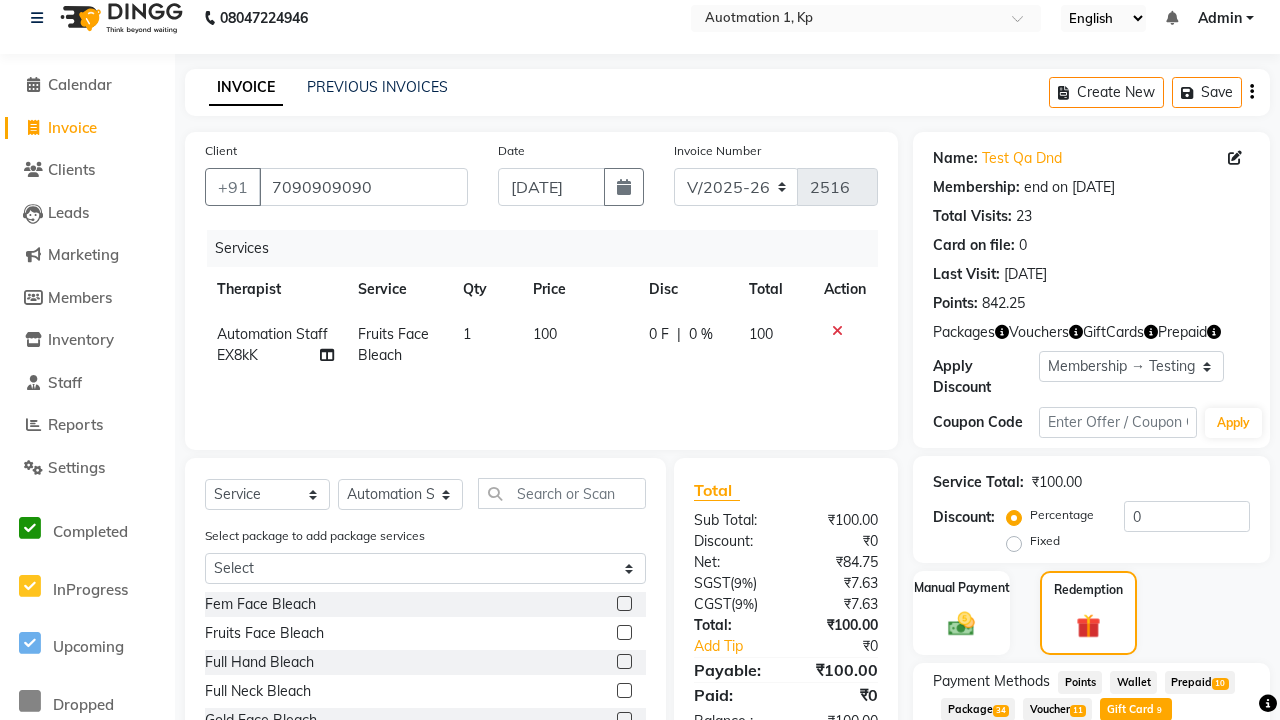 scroll, scrollTop: 54, scrollLeft: 0, axis: vertical 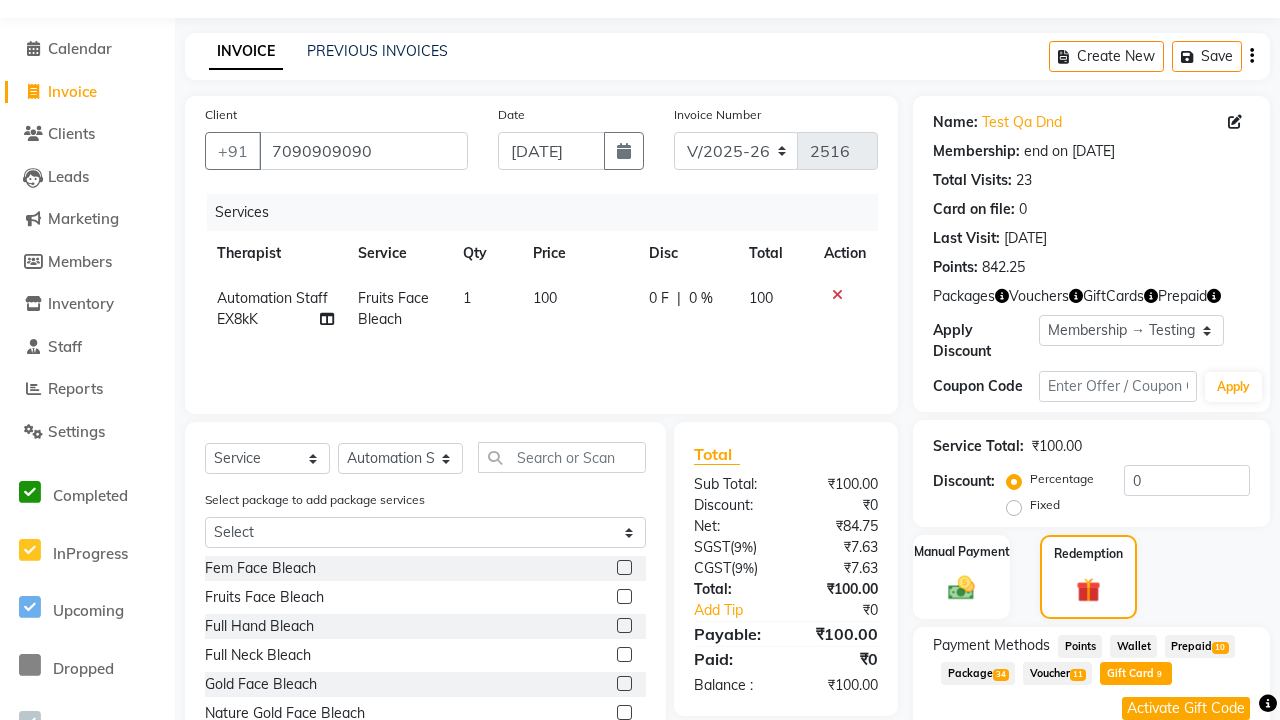 click on "Activate Gift Code" 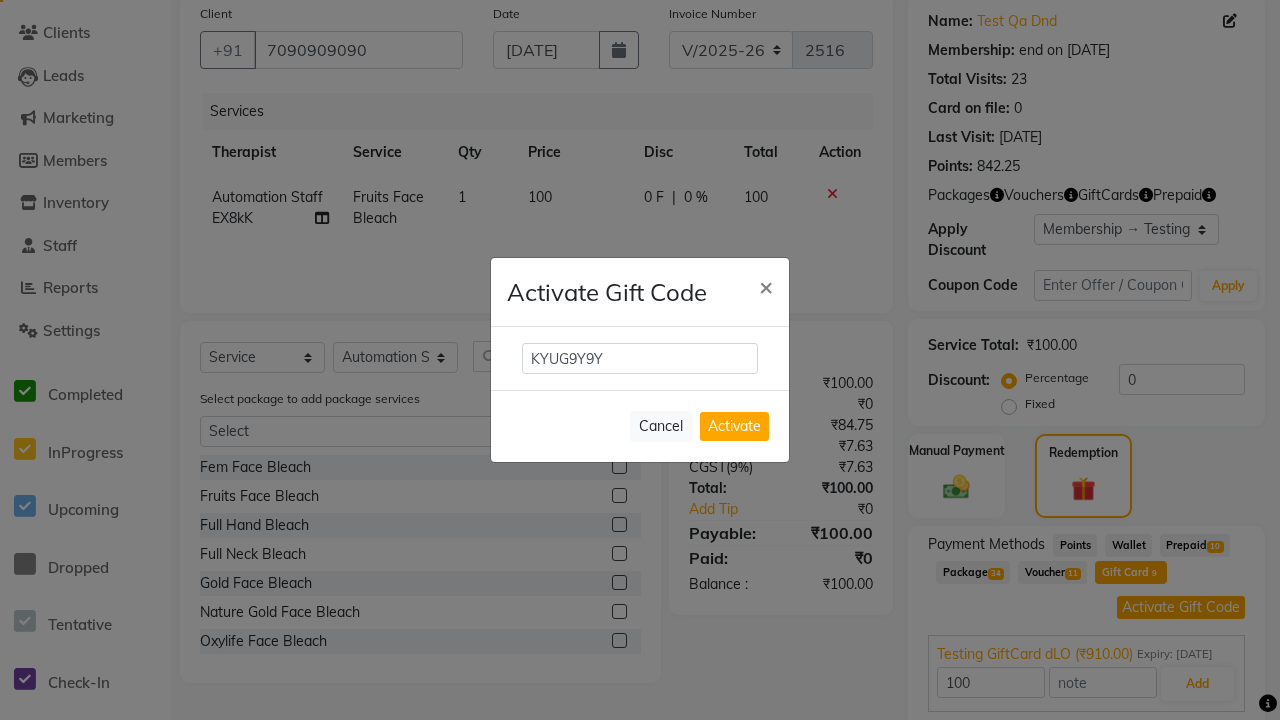 scroll, scrollTop: 371, scrollLeft: 0, axis: vertical 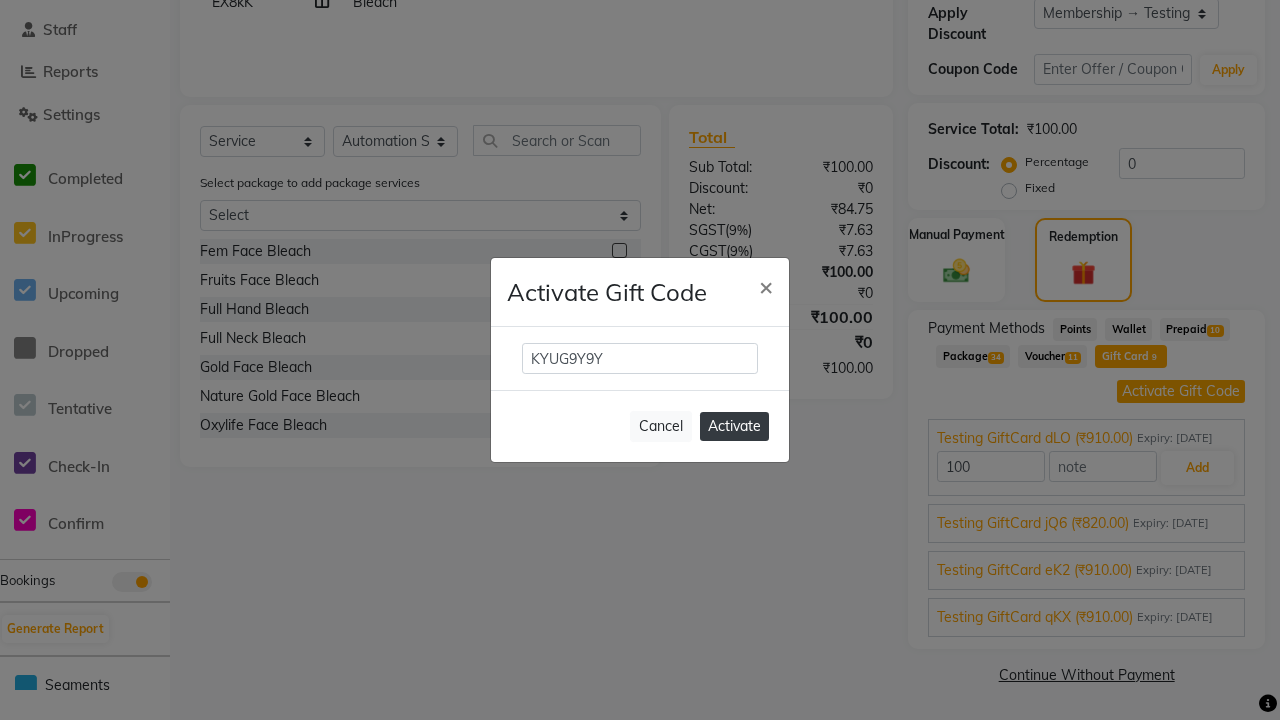 type on "KYUG9Y9Y" 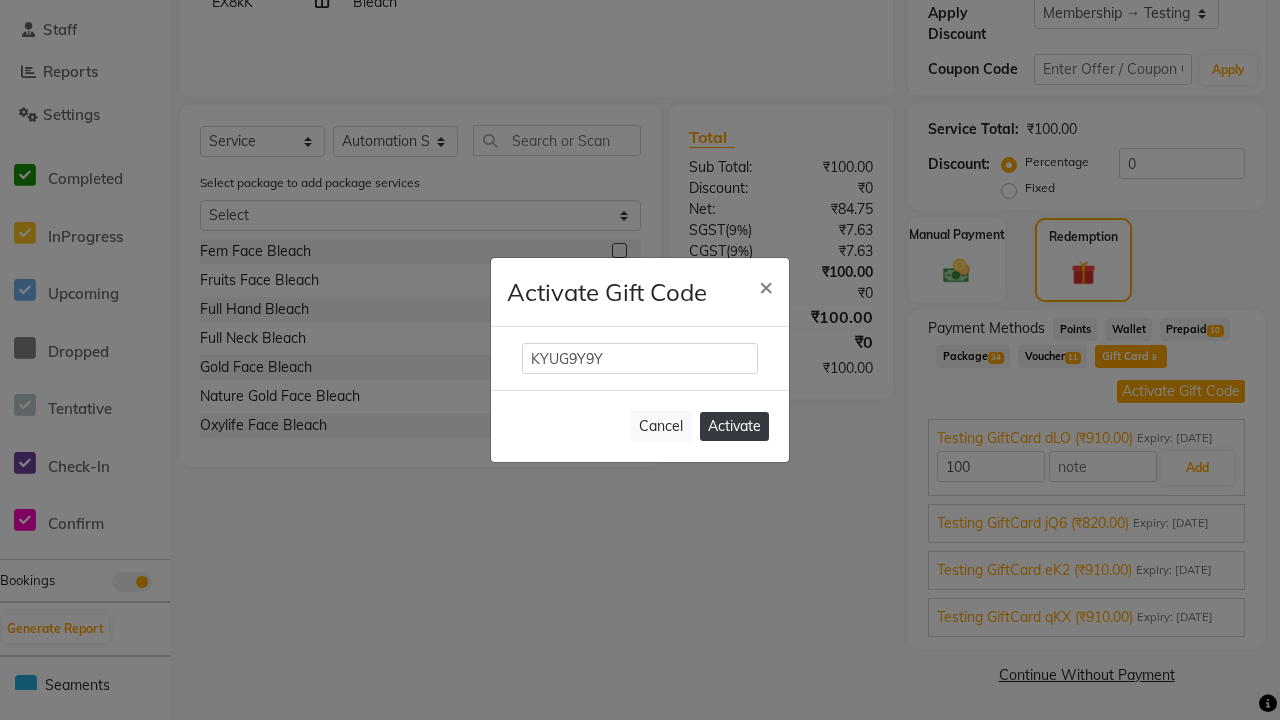 click on "Activate" 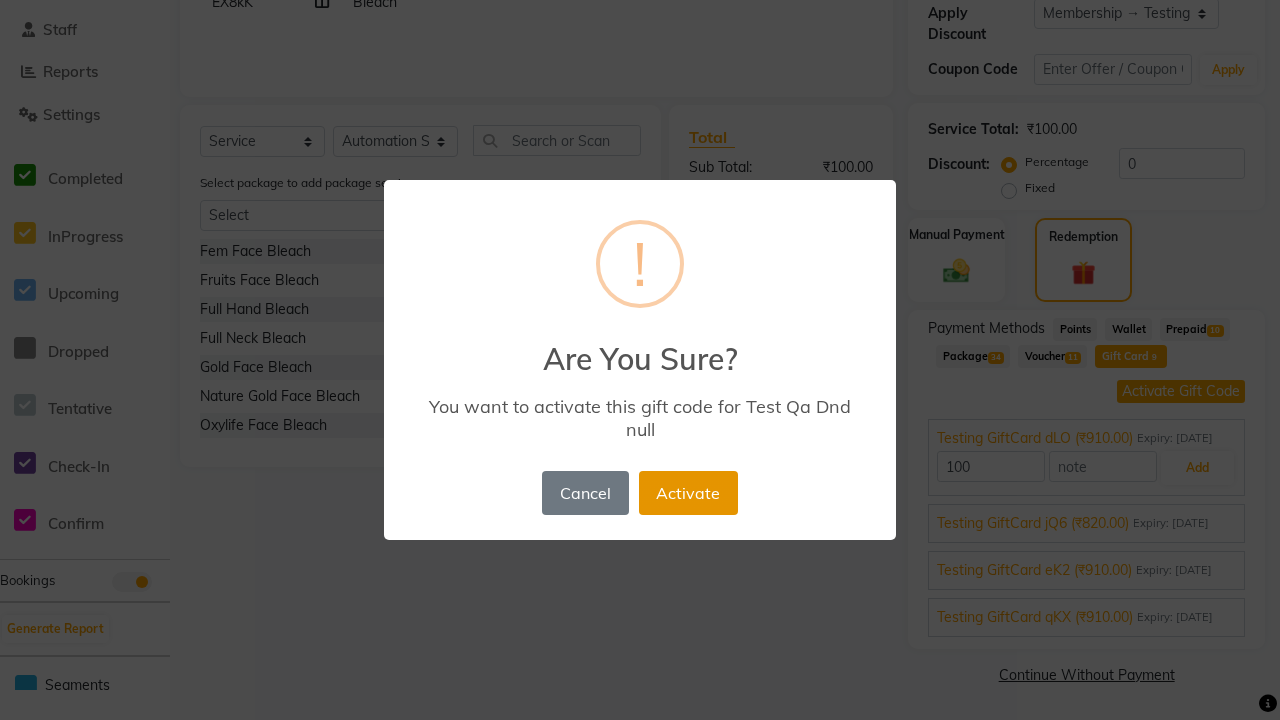 click on "Activate" at bounding box center [688, 493] 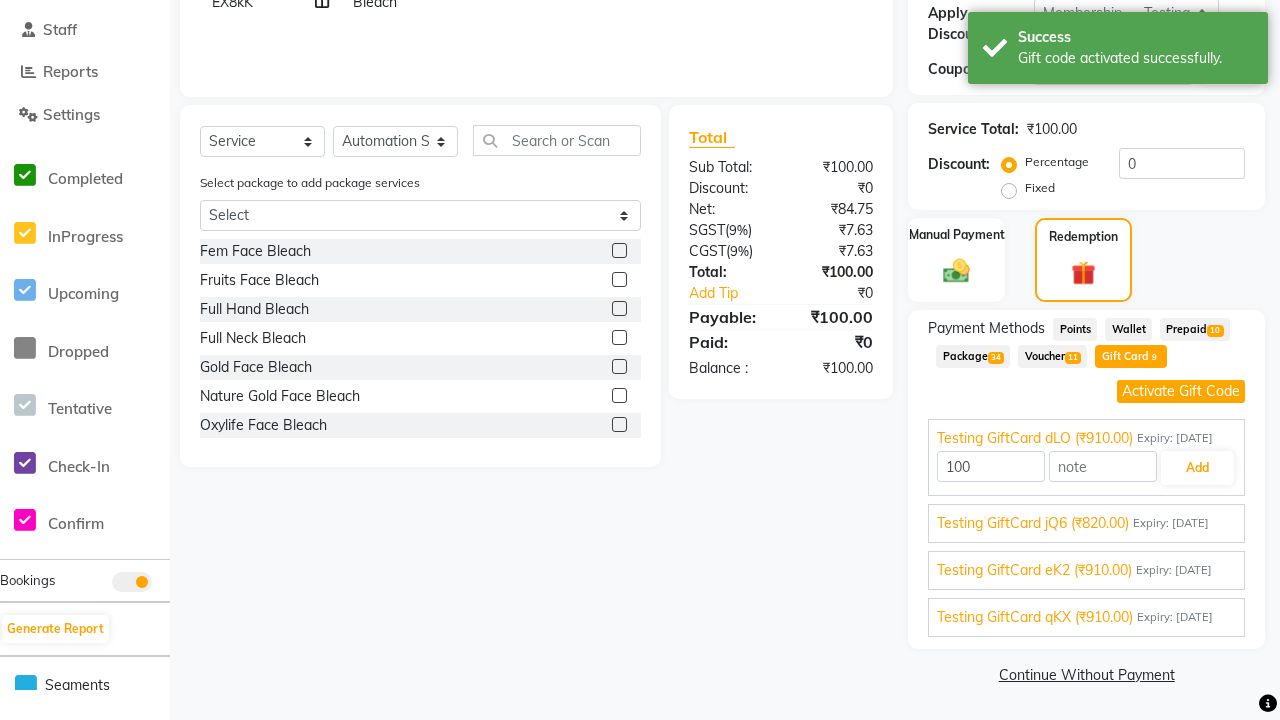 type on "910" 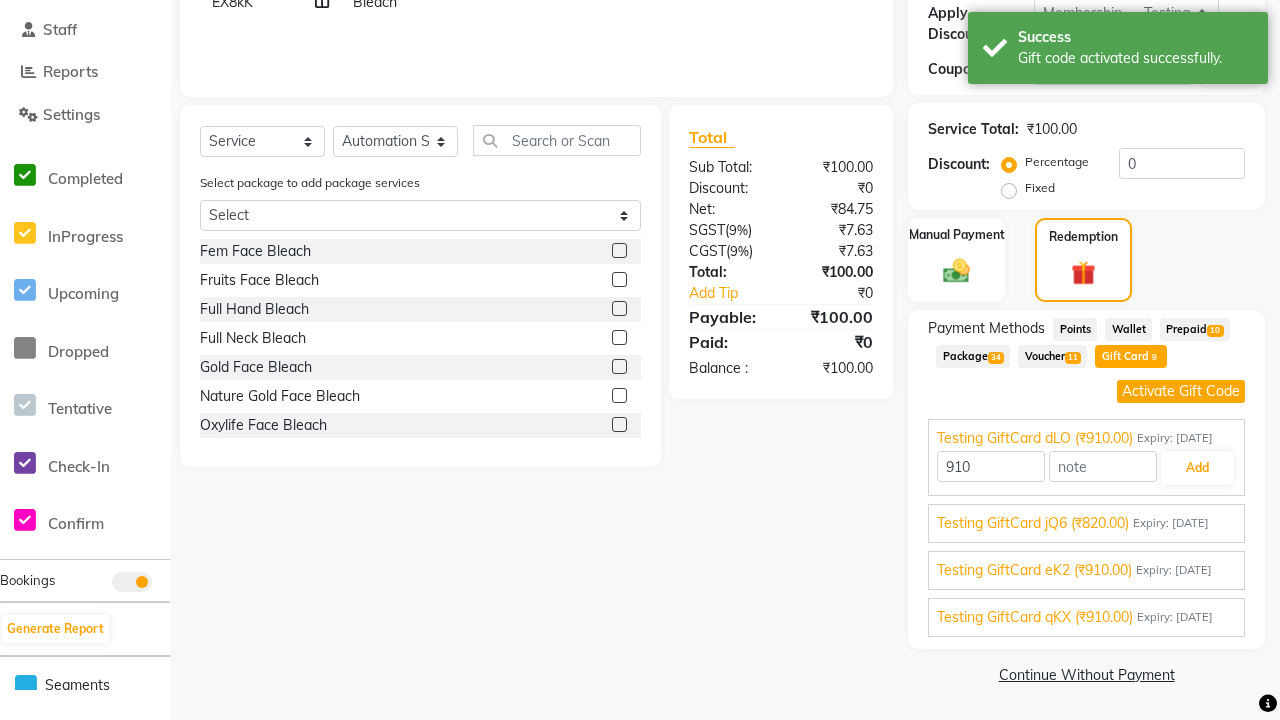 type on "10" 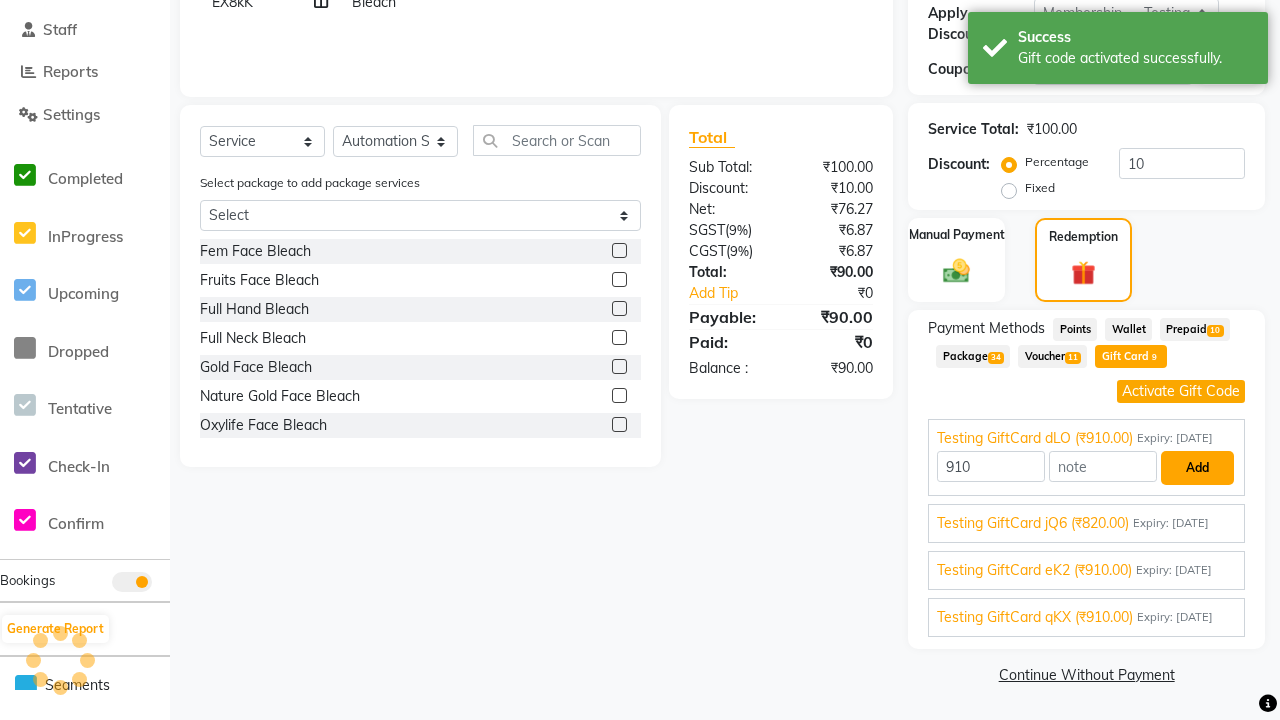 click on "Add" at bounding box center (1197, 468) 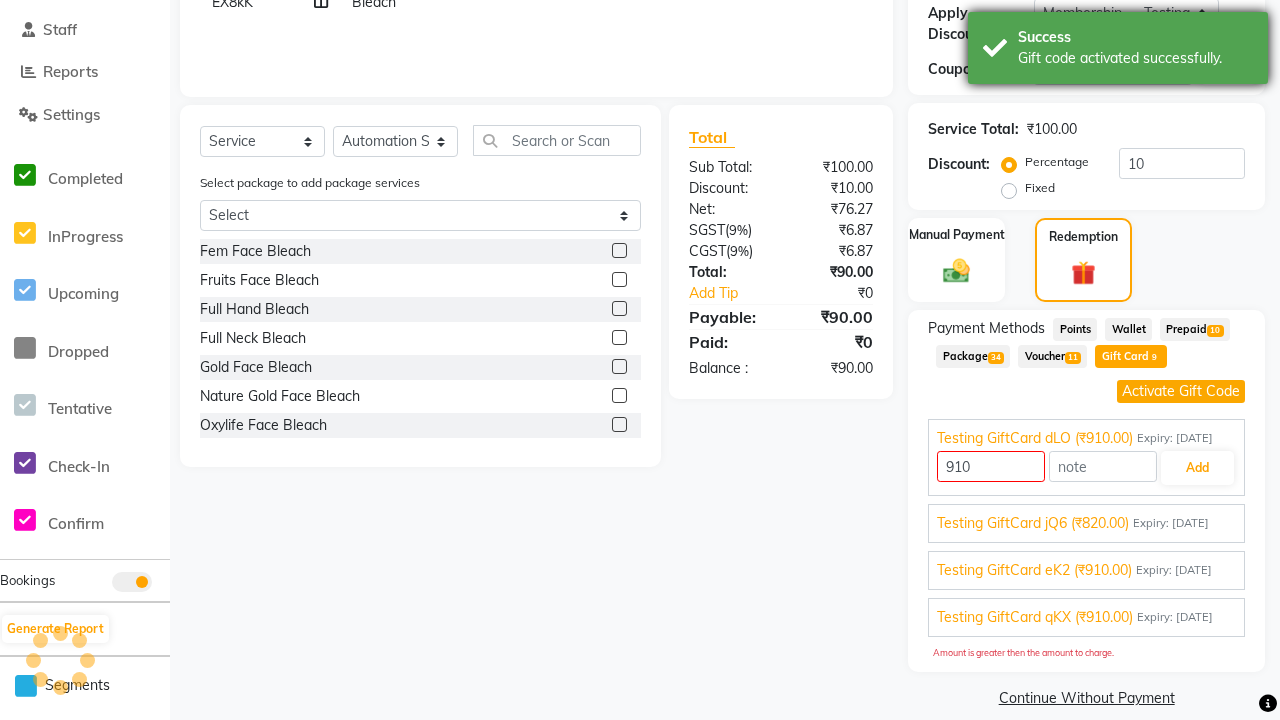 click on "Gift code activated successfully." at bounding box center [1135, 58] 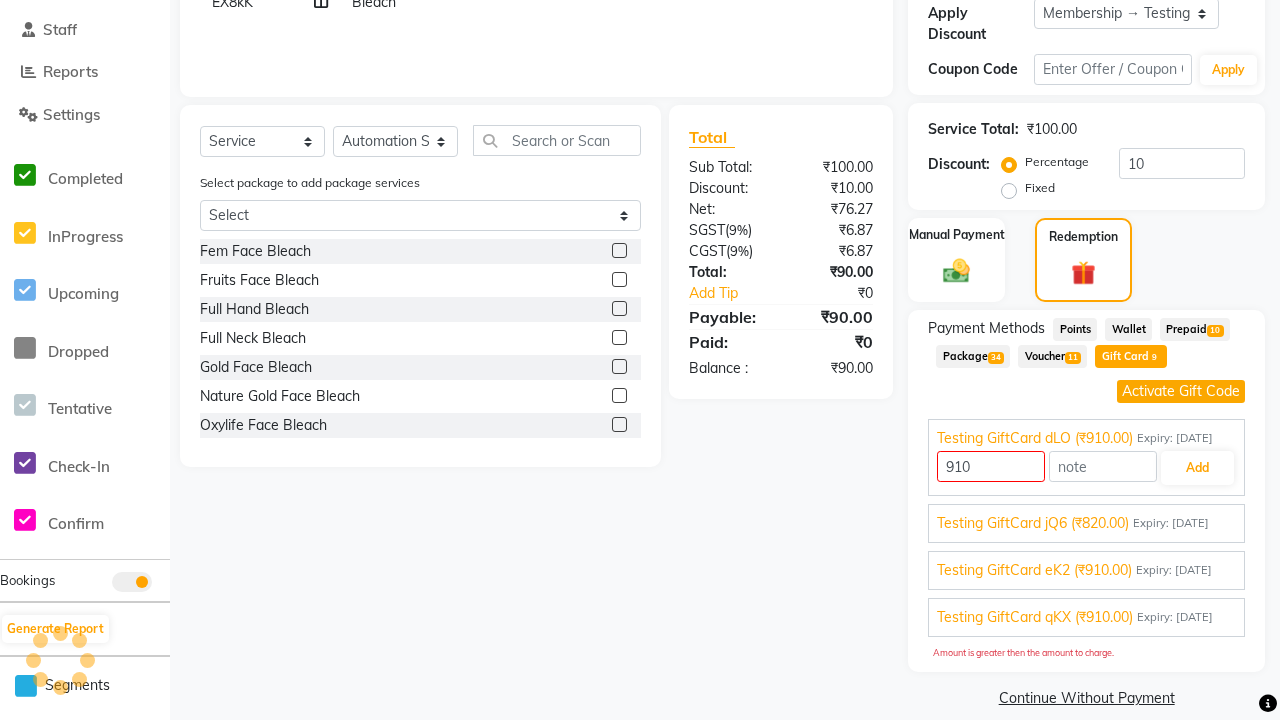 select on "0:" 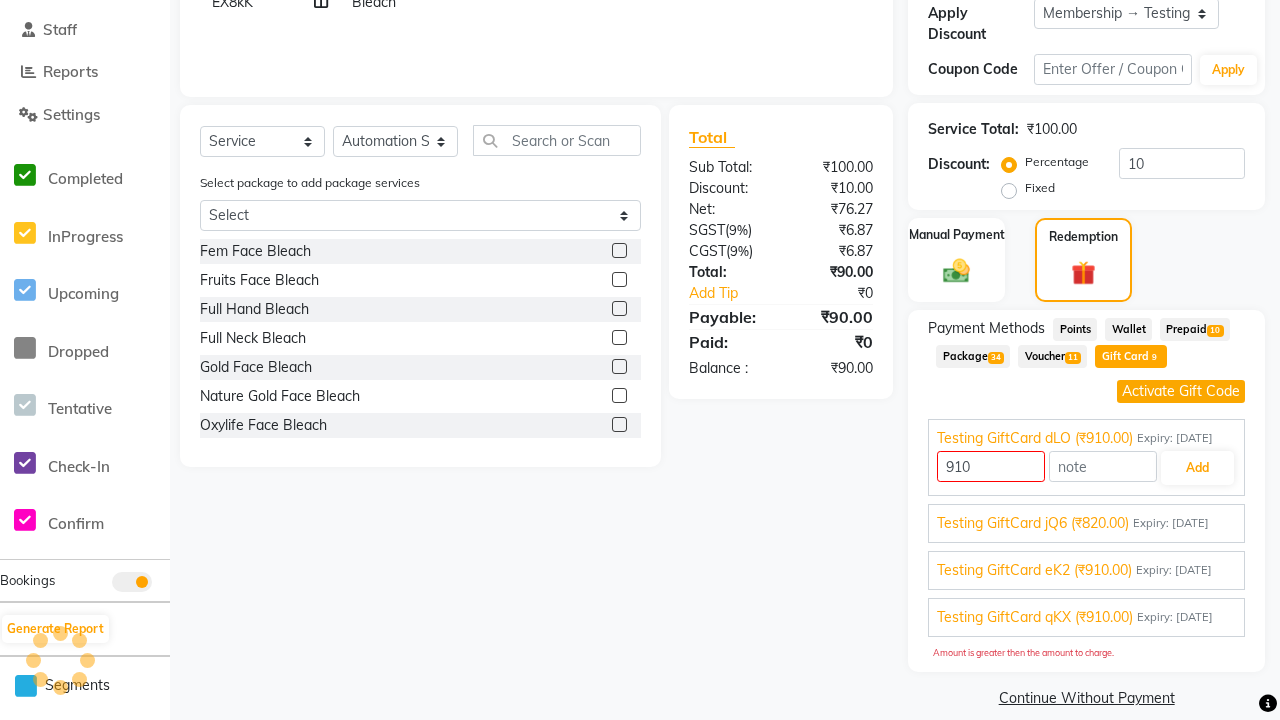 type on "0" 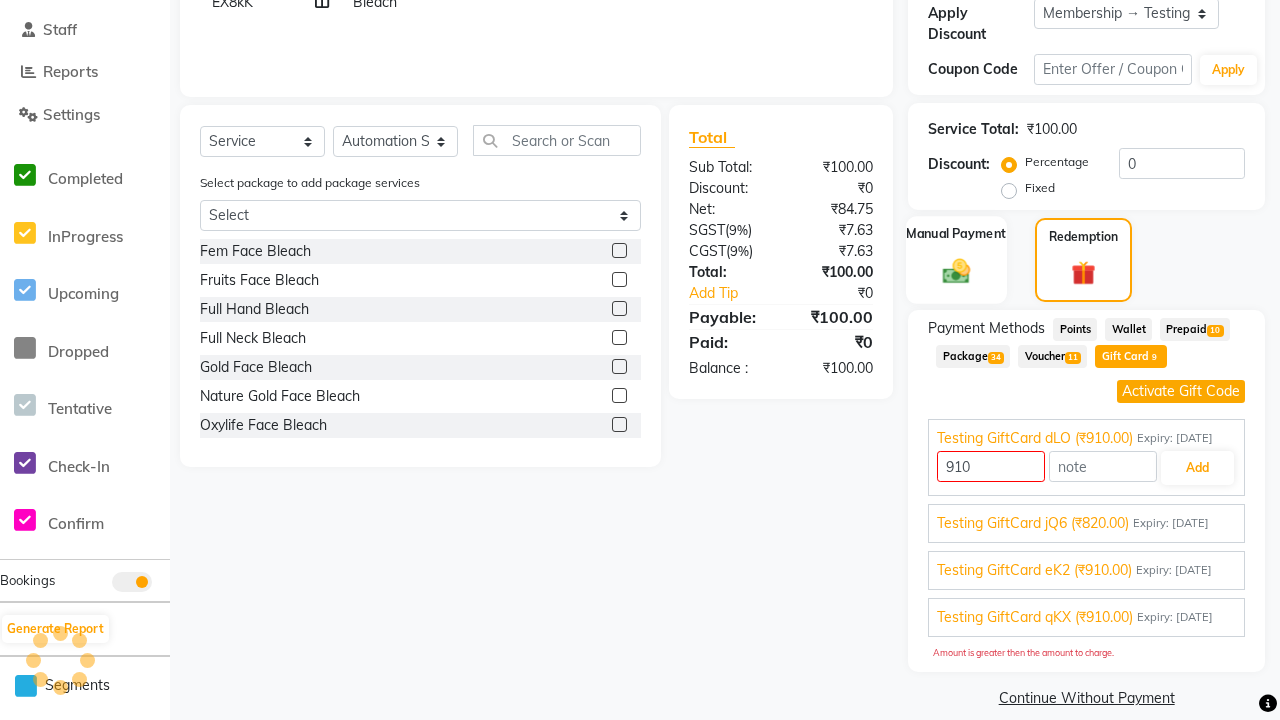 click 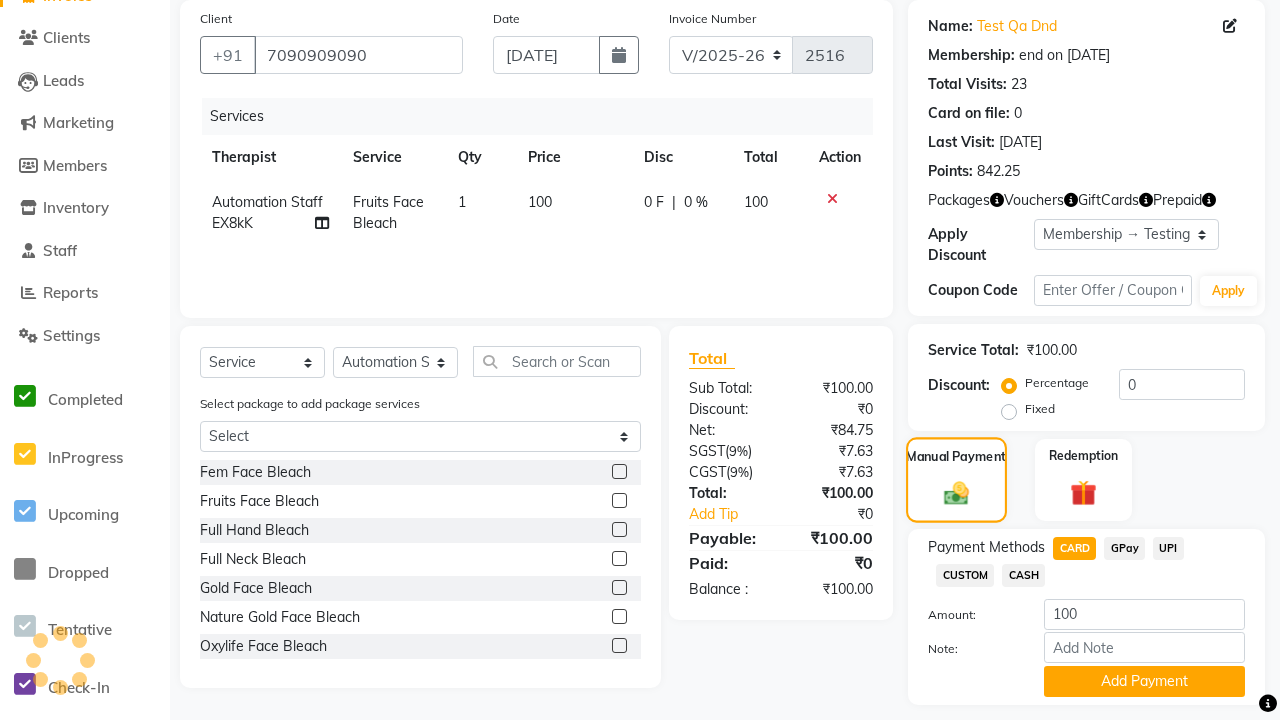 scroll, scrollTop: 206, scrollLeft: 0, axis: vertical 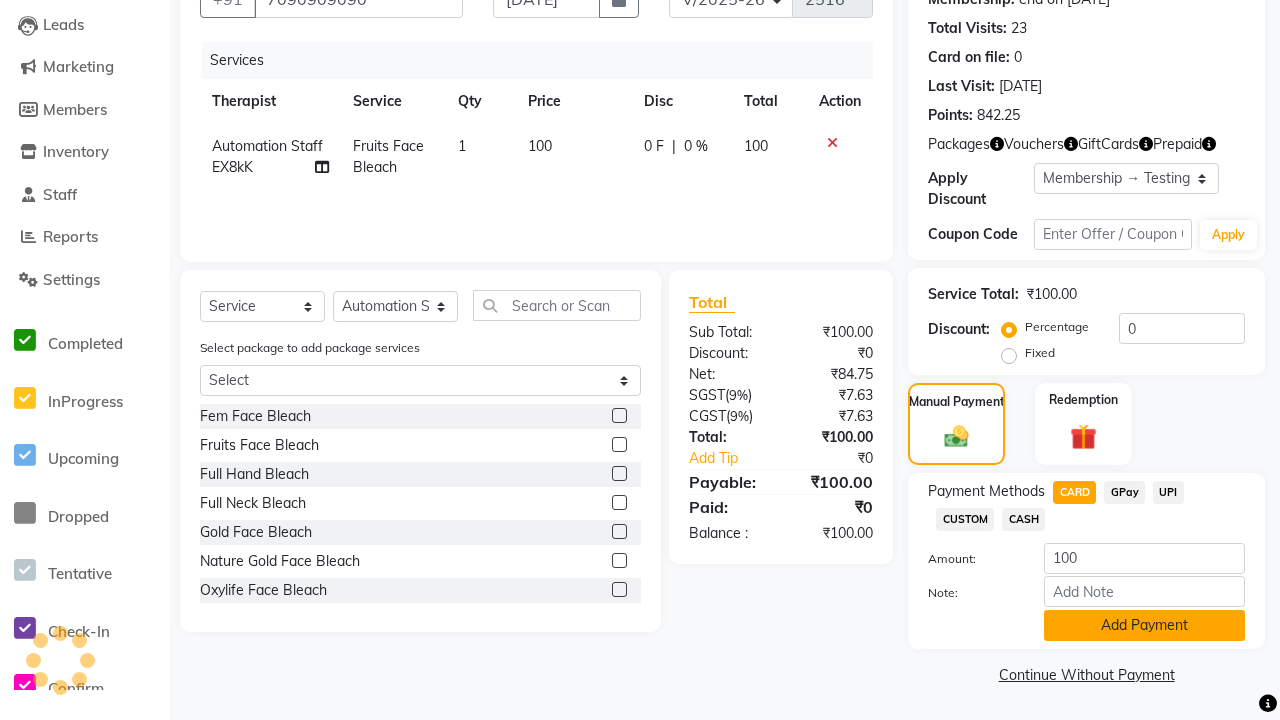 click on "Add Payment" 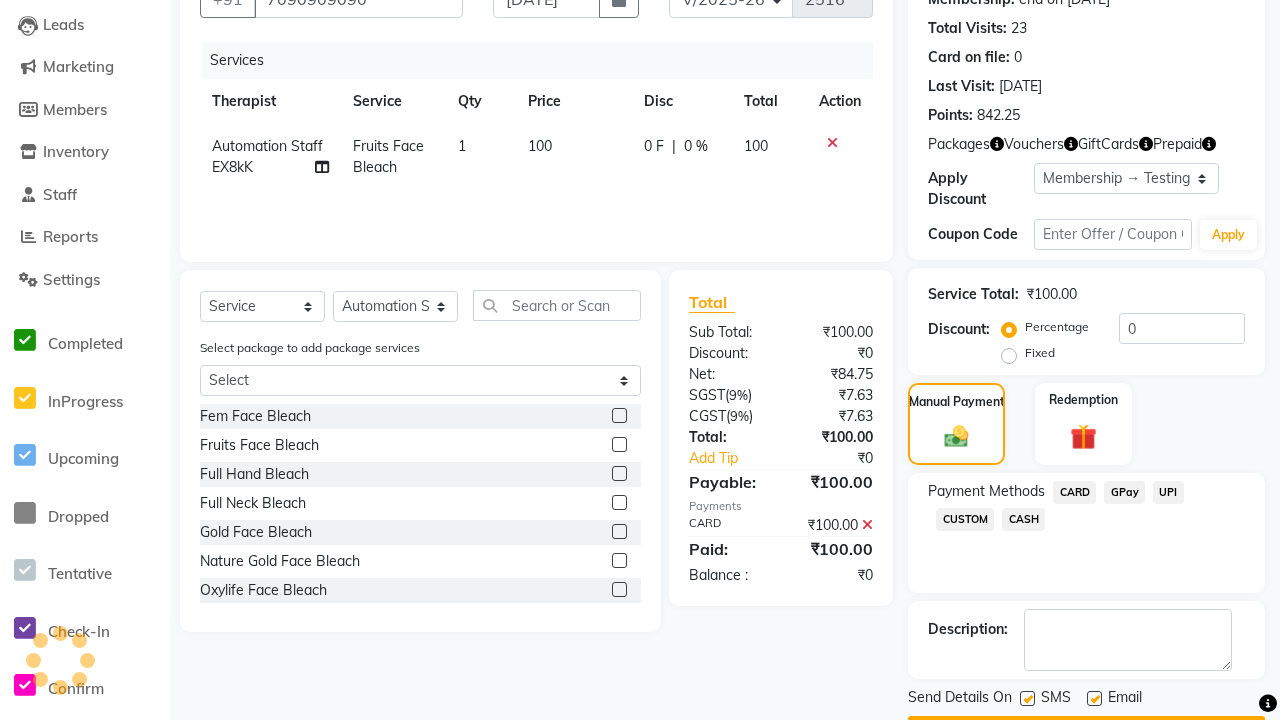 click 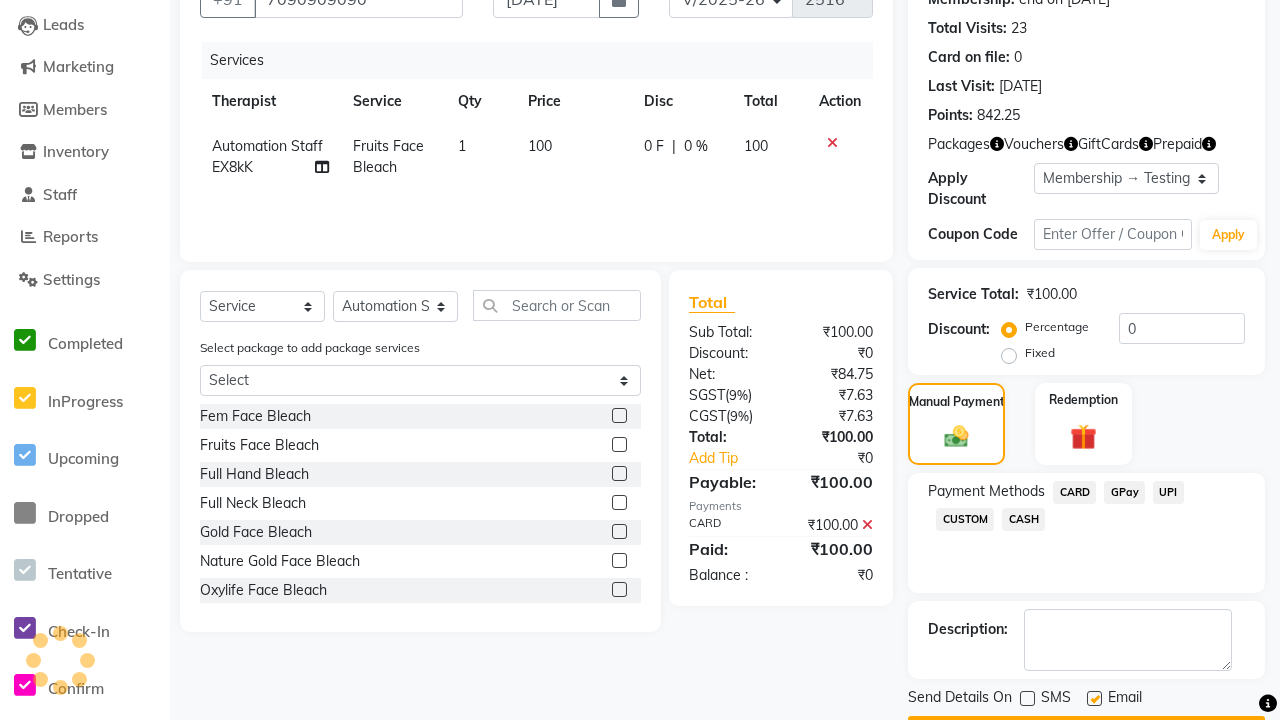 click 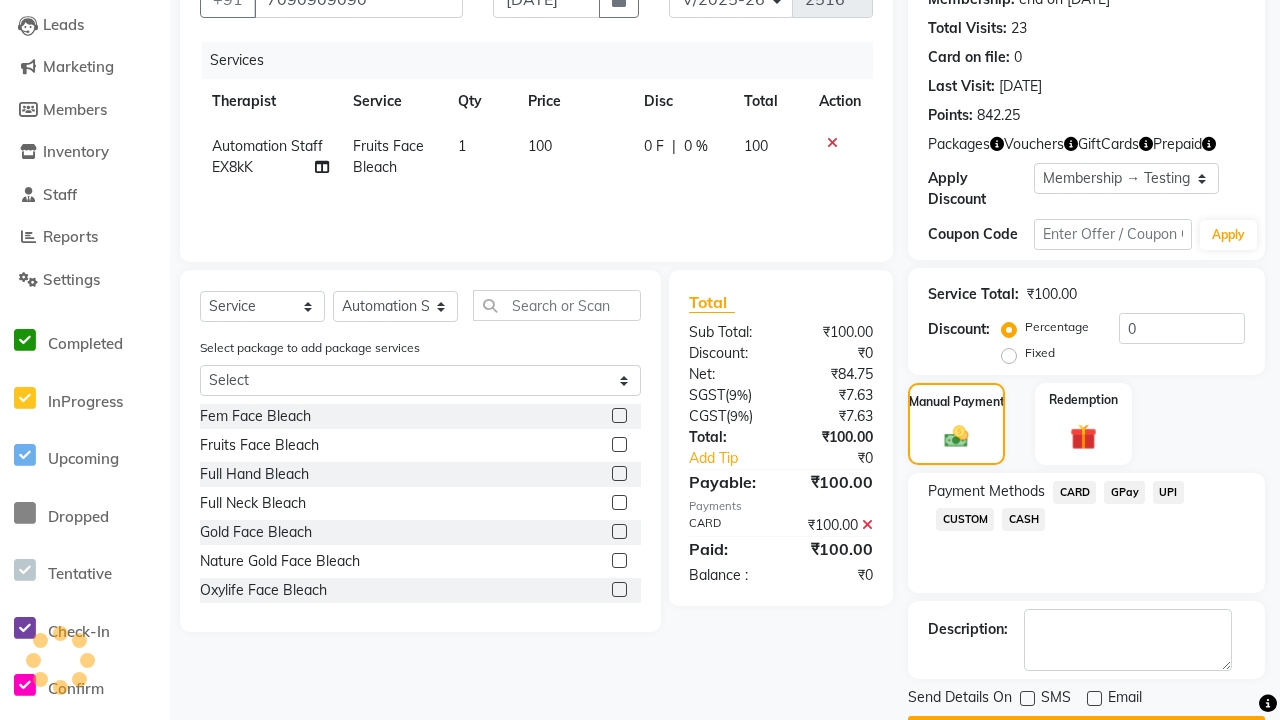 click on "Checkout" 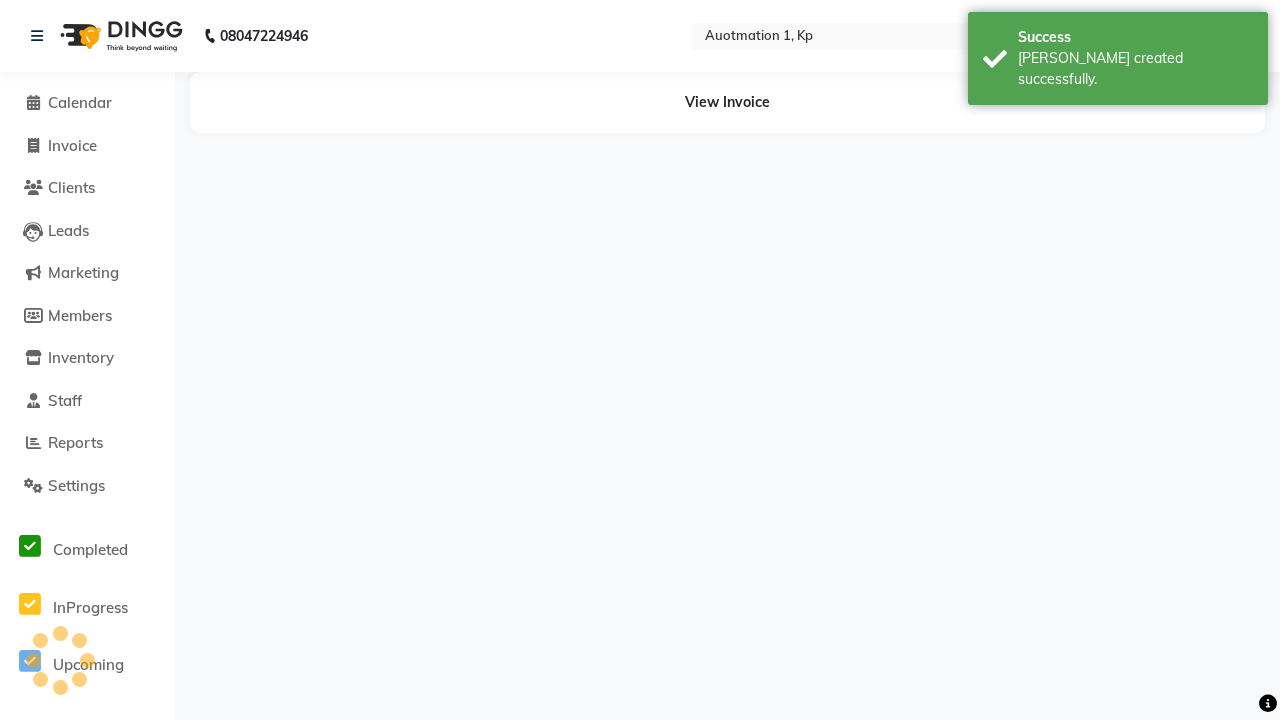 scroll, scrollTop: 0, scrollLeft: 0, axis: both 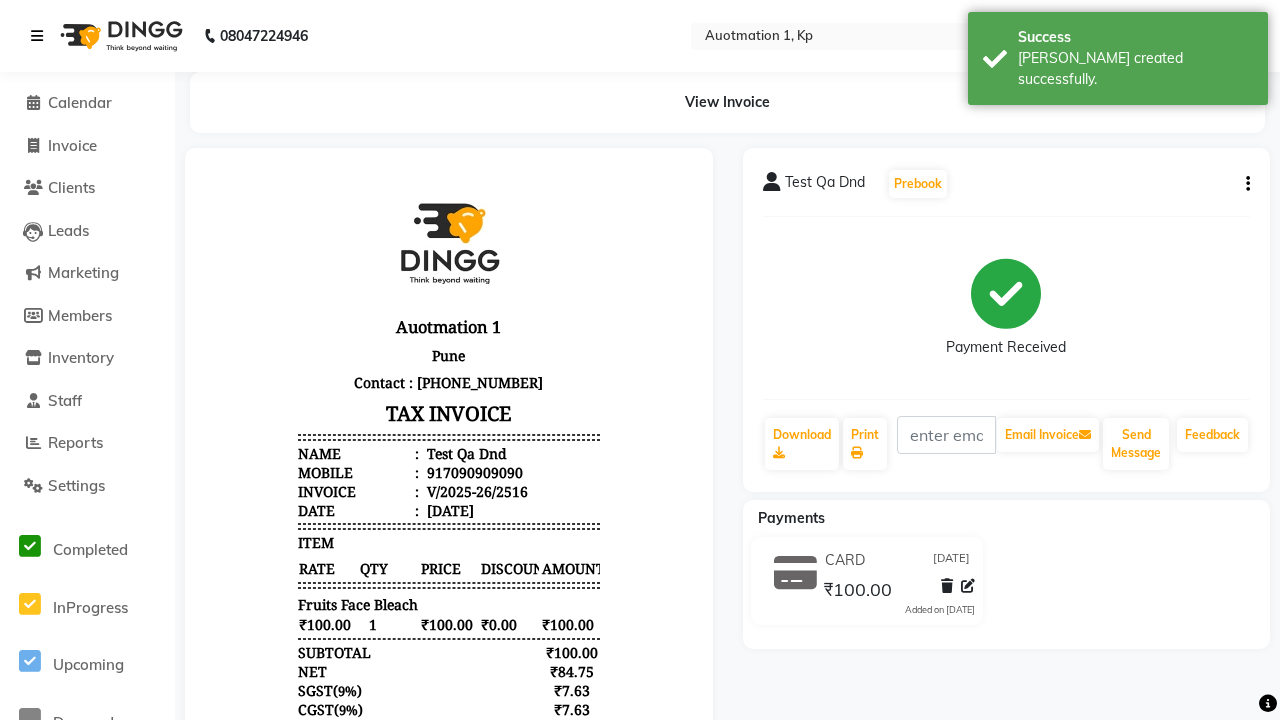 click on "[PERSON_NAME] created successfully." at bounding box center (1135, 69) 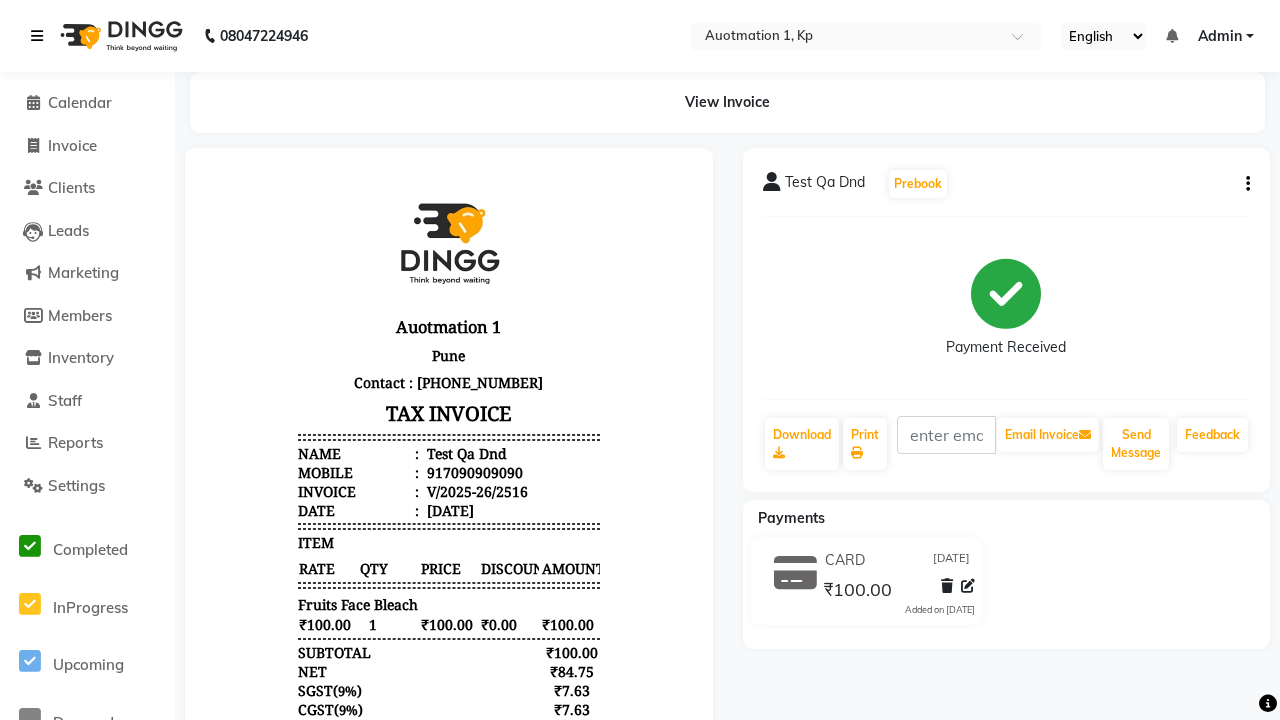 click at bounding box center [37, 36] 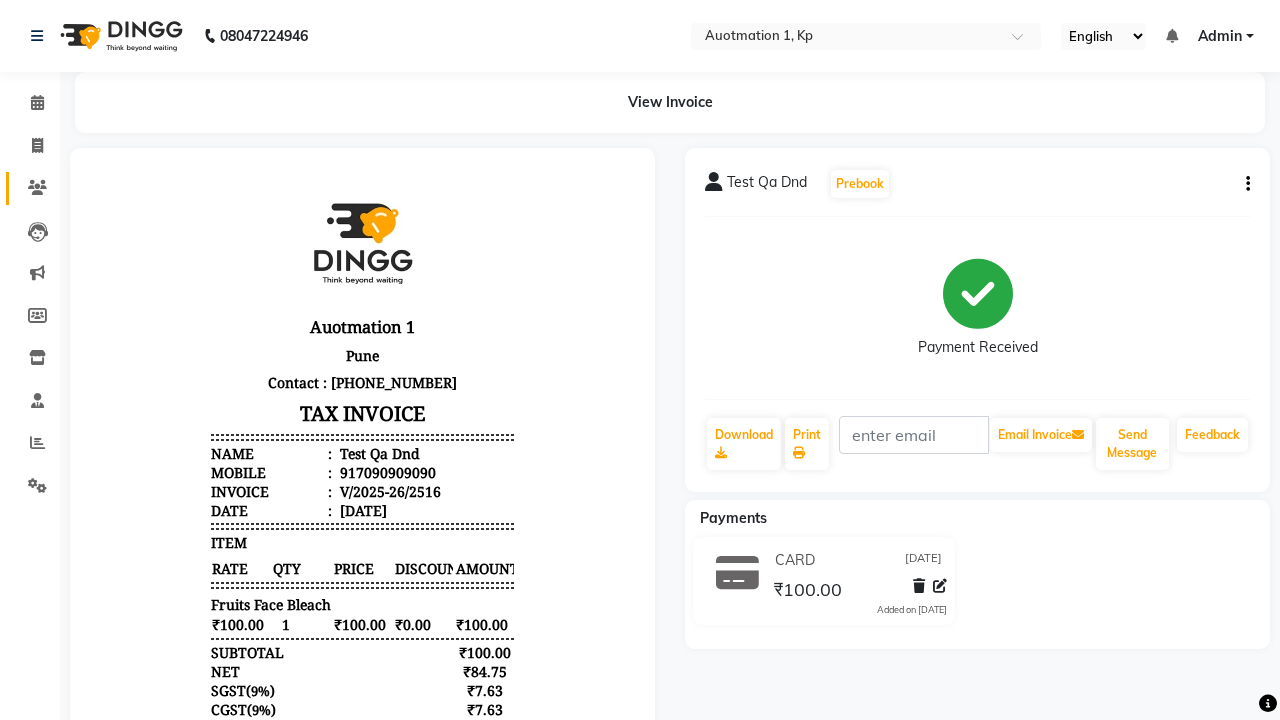 click 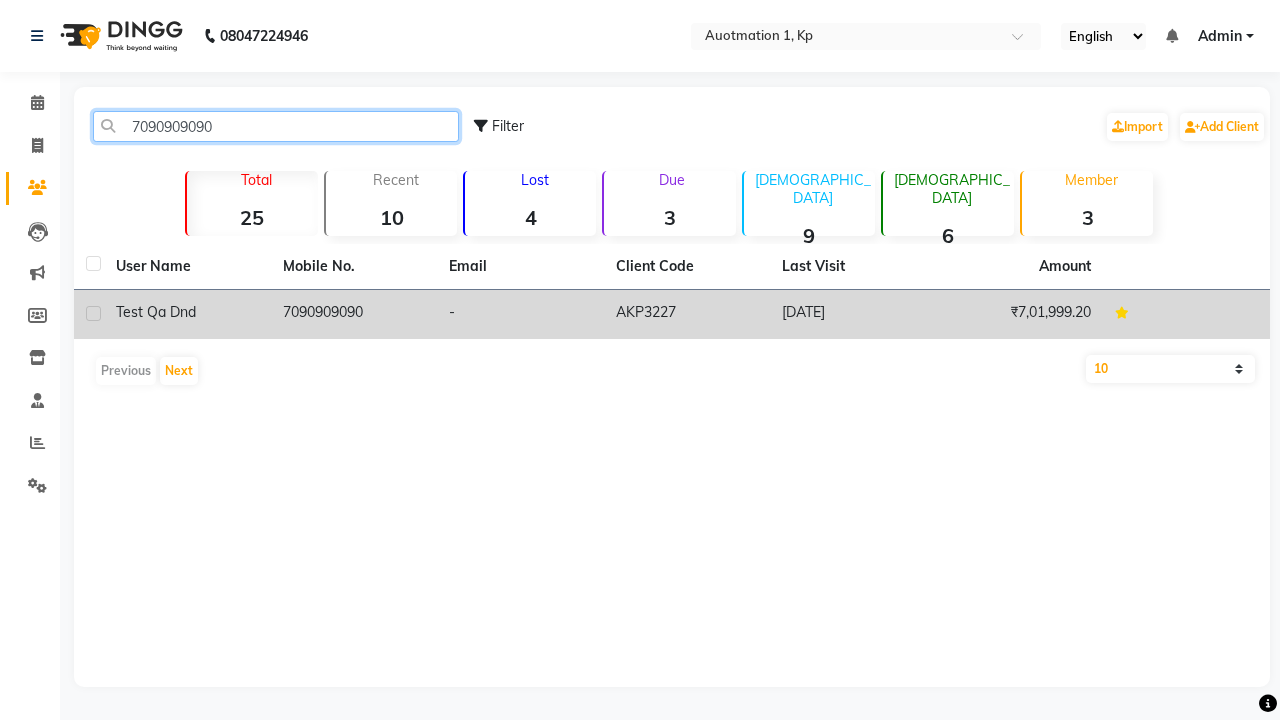 type on "7090909090" 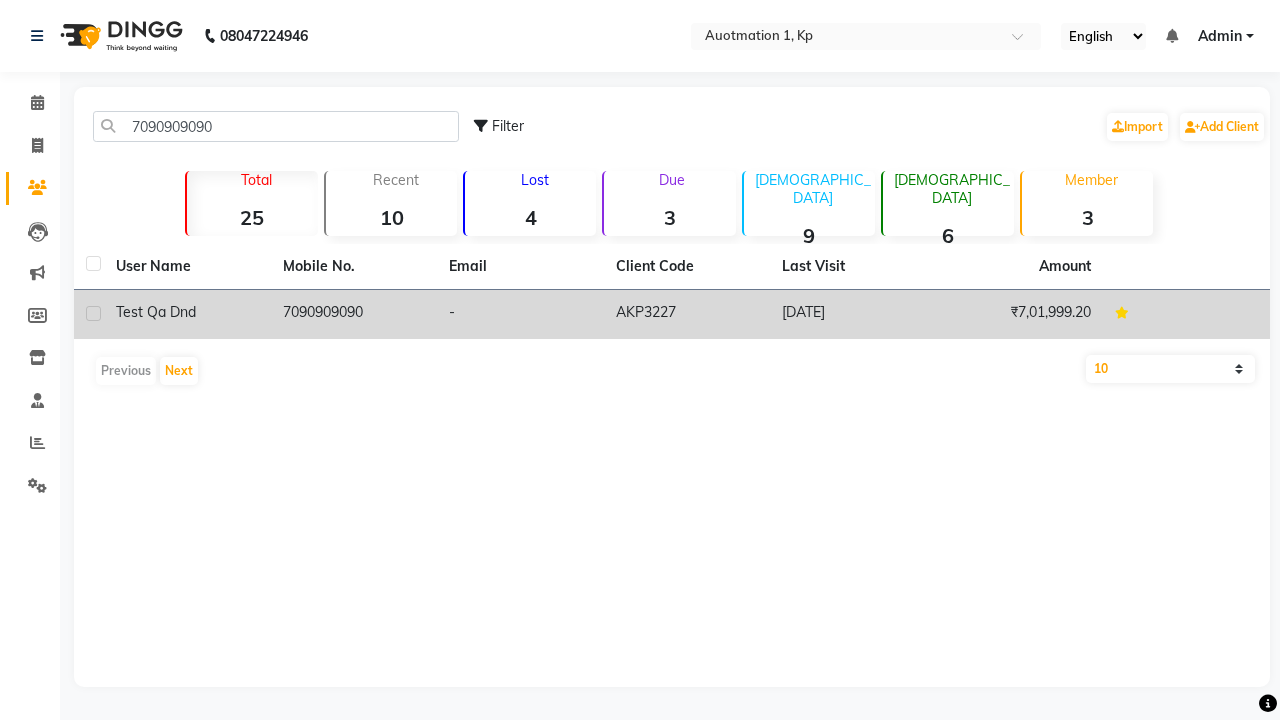 click on "7090909090" 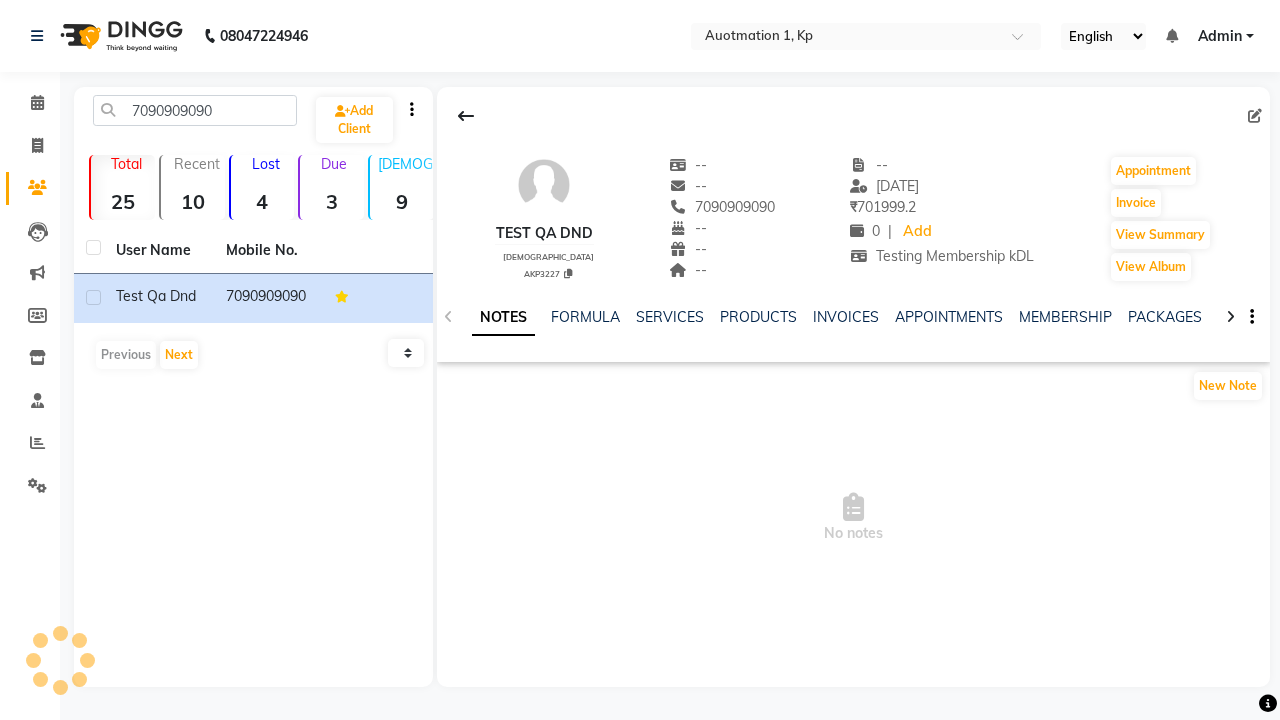 click on "GIFTCARDS" 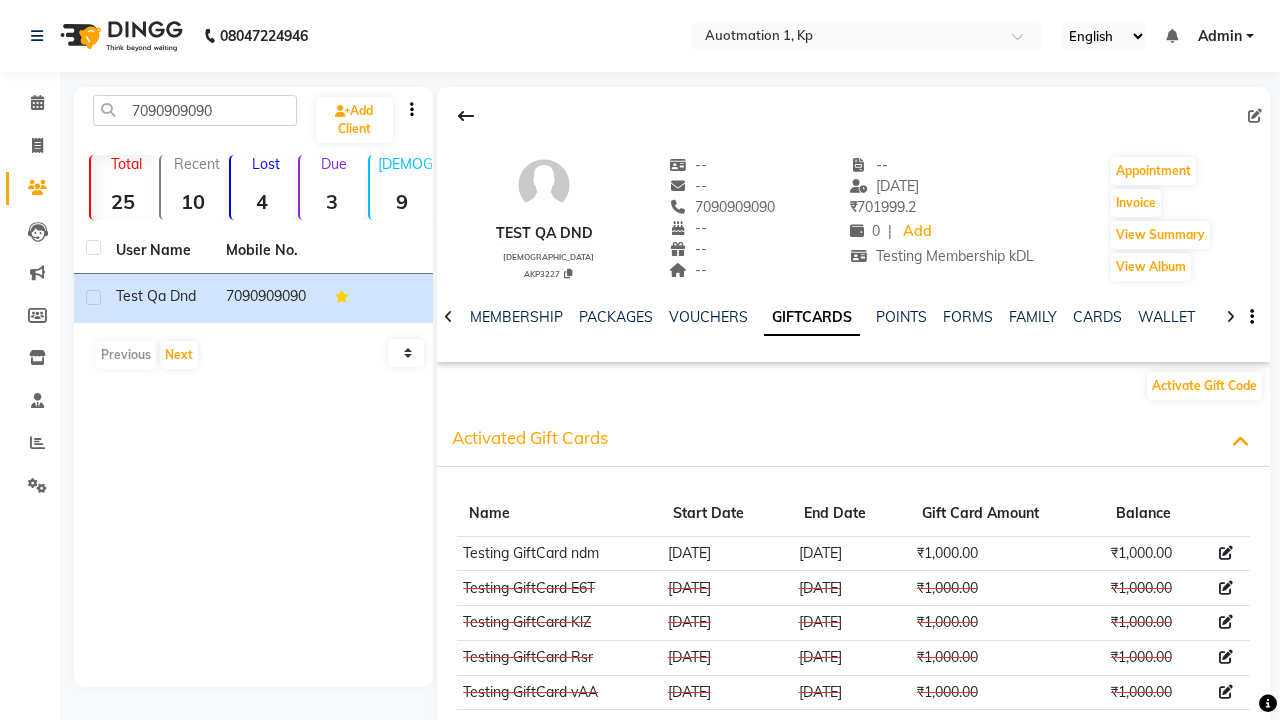 click at bounding box center (1226, 553) 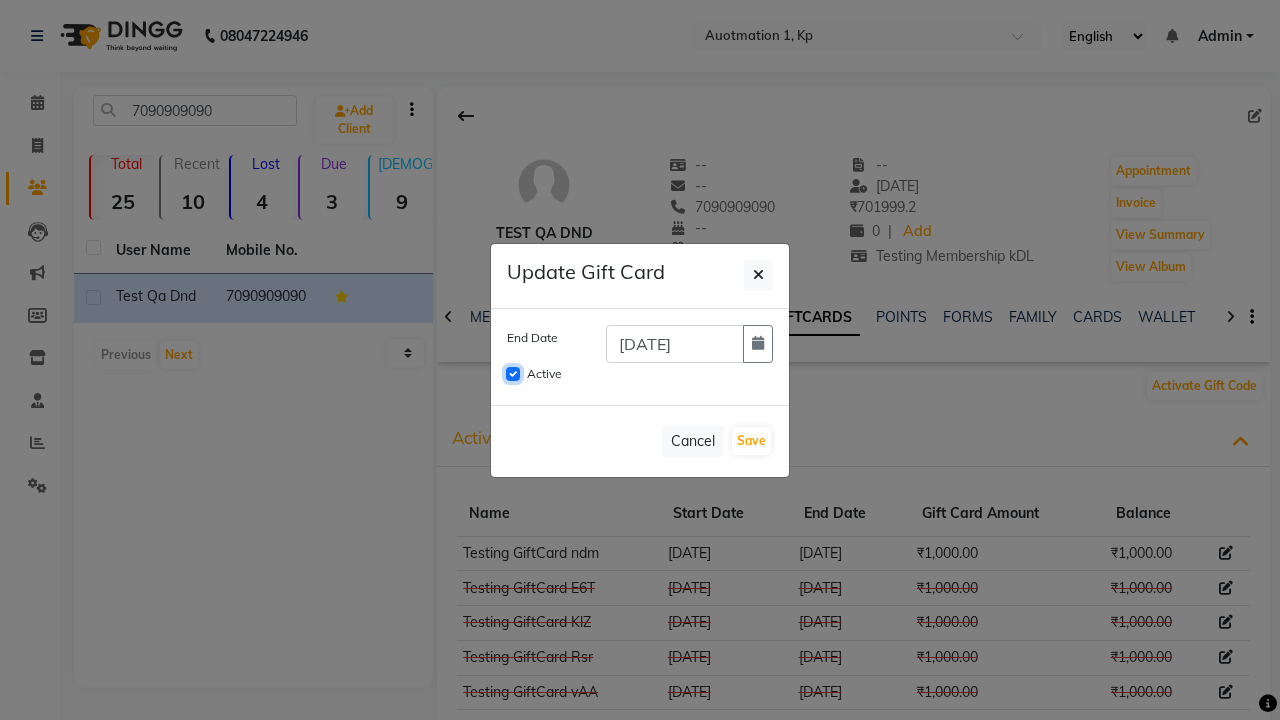 click on "Active" at bounding box center [513, 374] 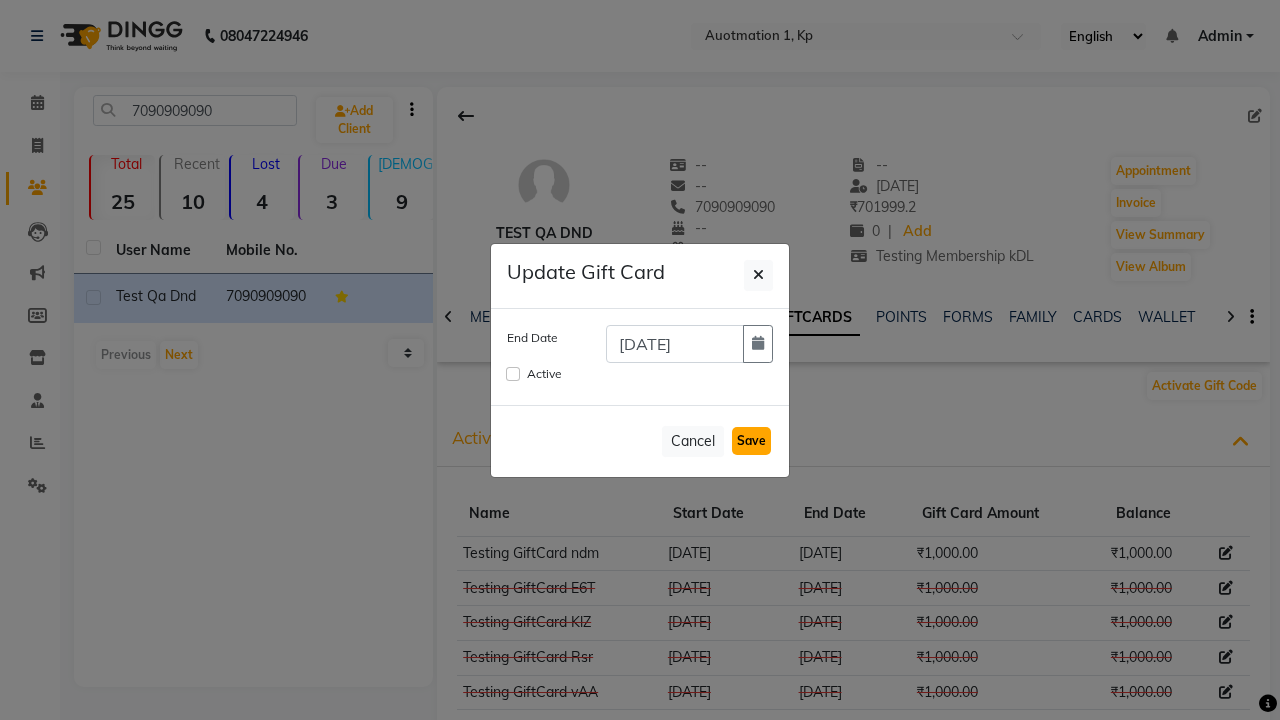 click on "Save" 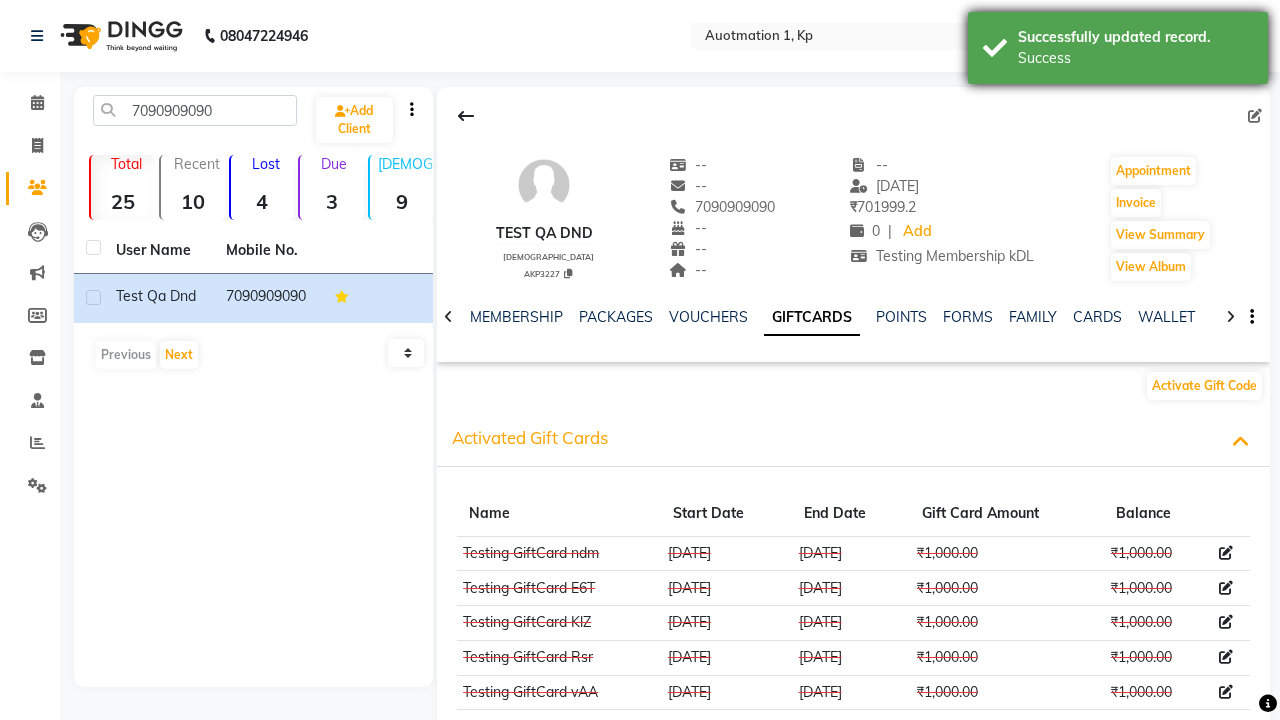 click on "Success" at bounding box center (1135, 58) 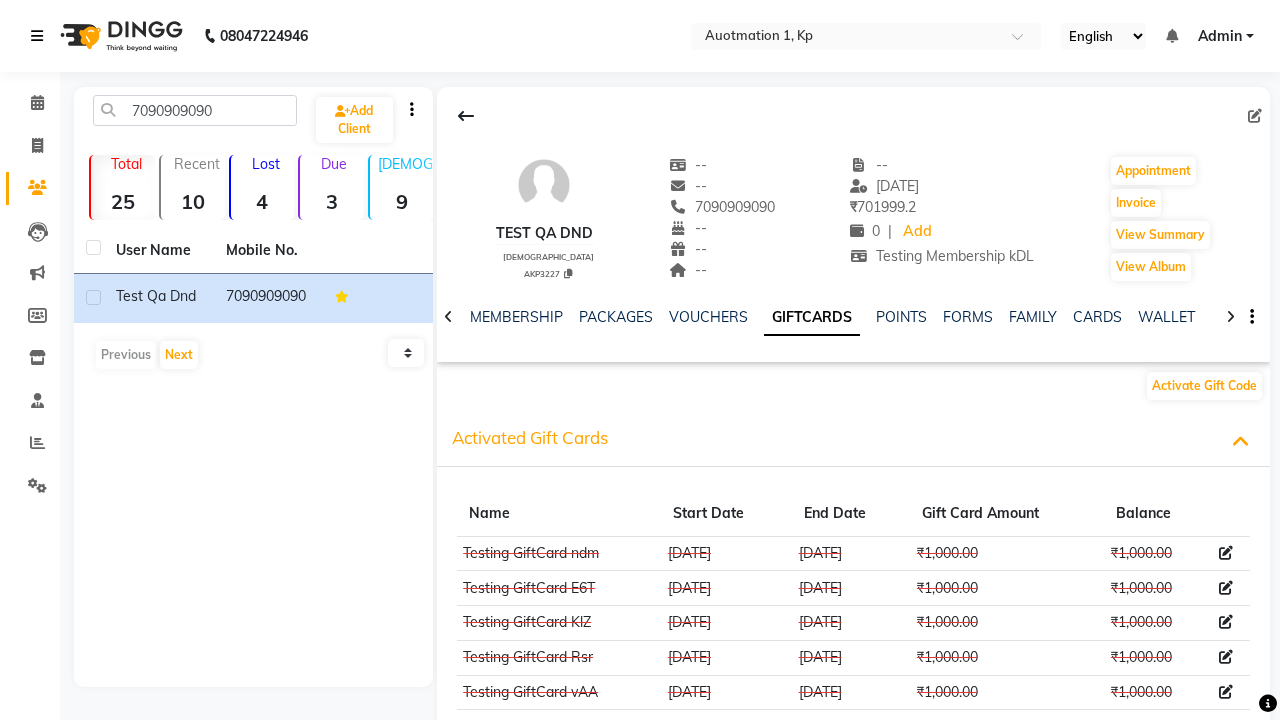 click at bounding box center (37, 36) 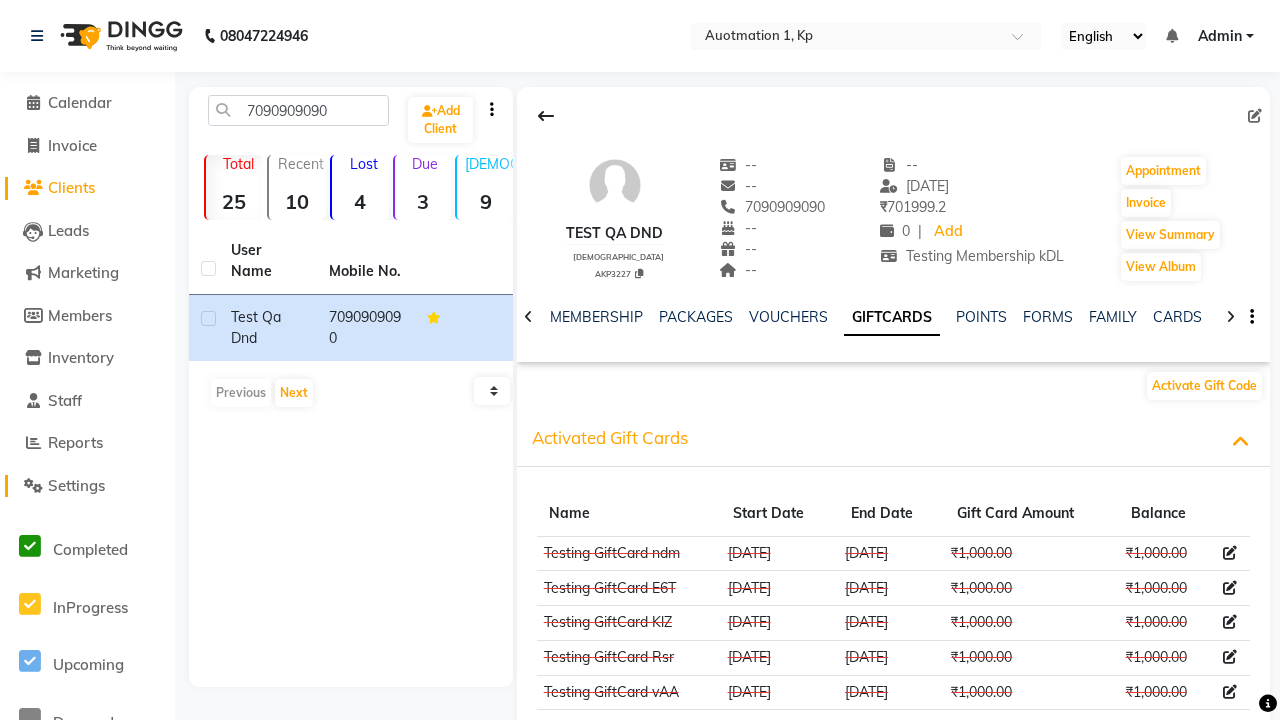 click on "Settings" 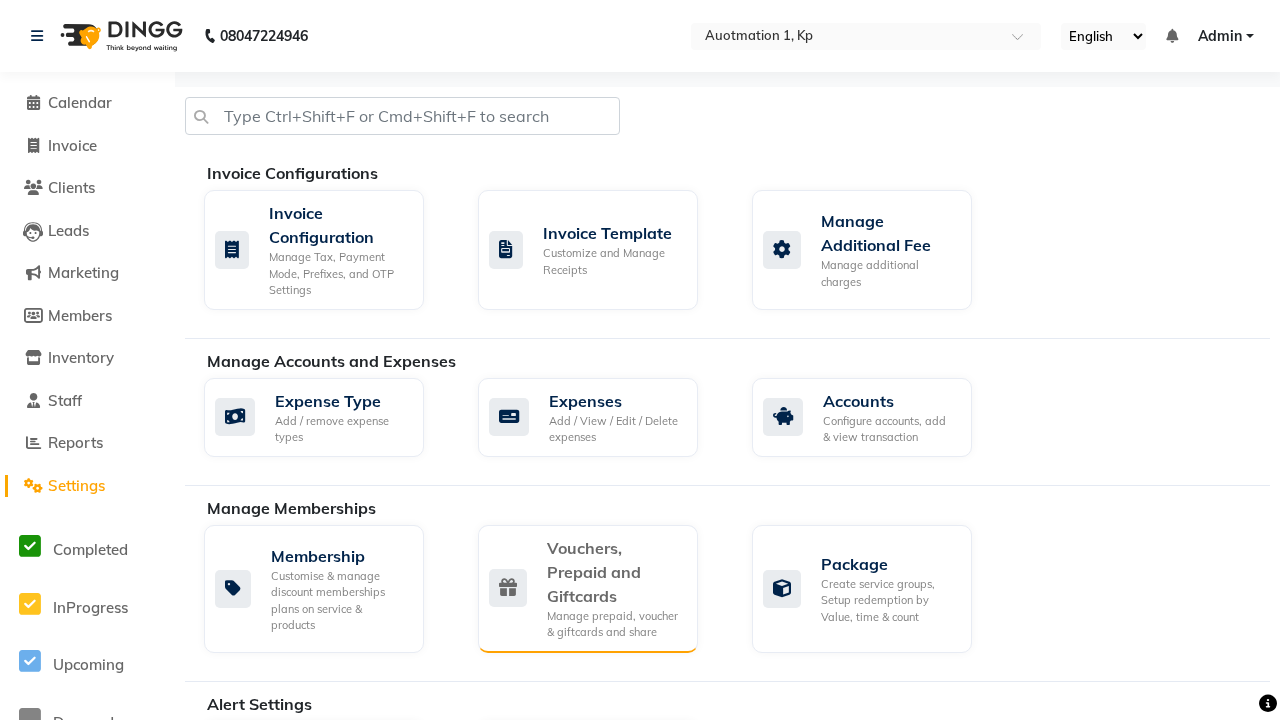 click on "Vouchers, Prepaid and Giftcards" 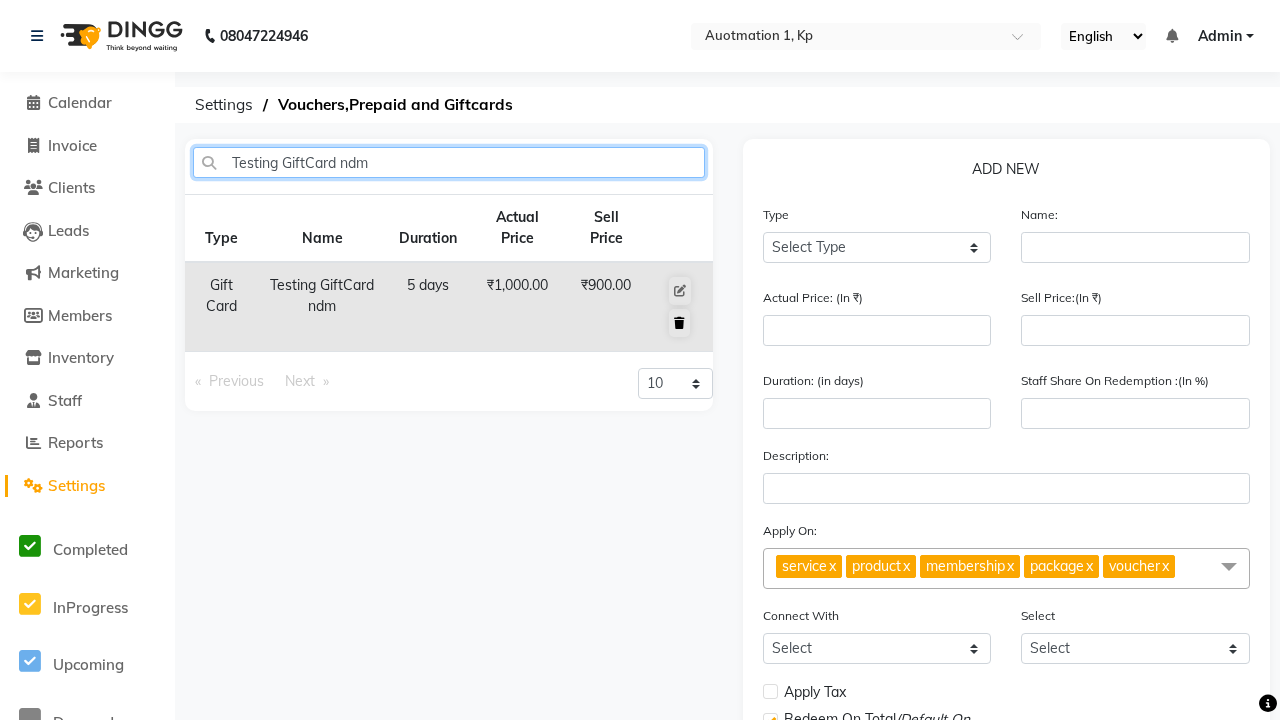 type on "Testing GiftCard ndm" 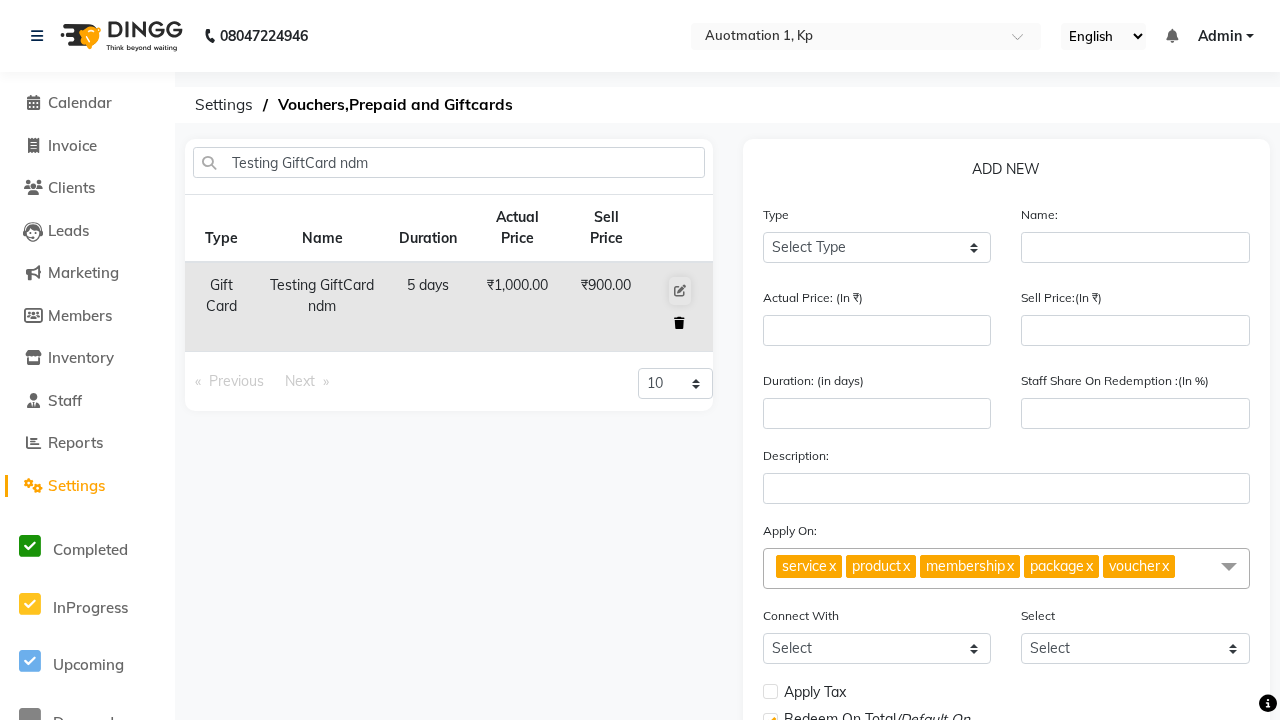 click 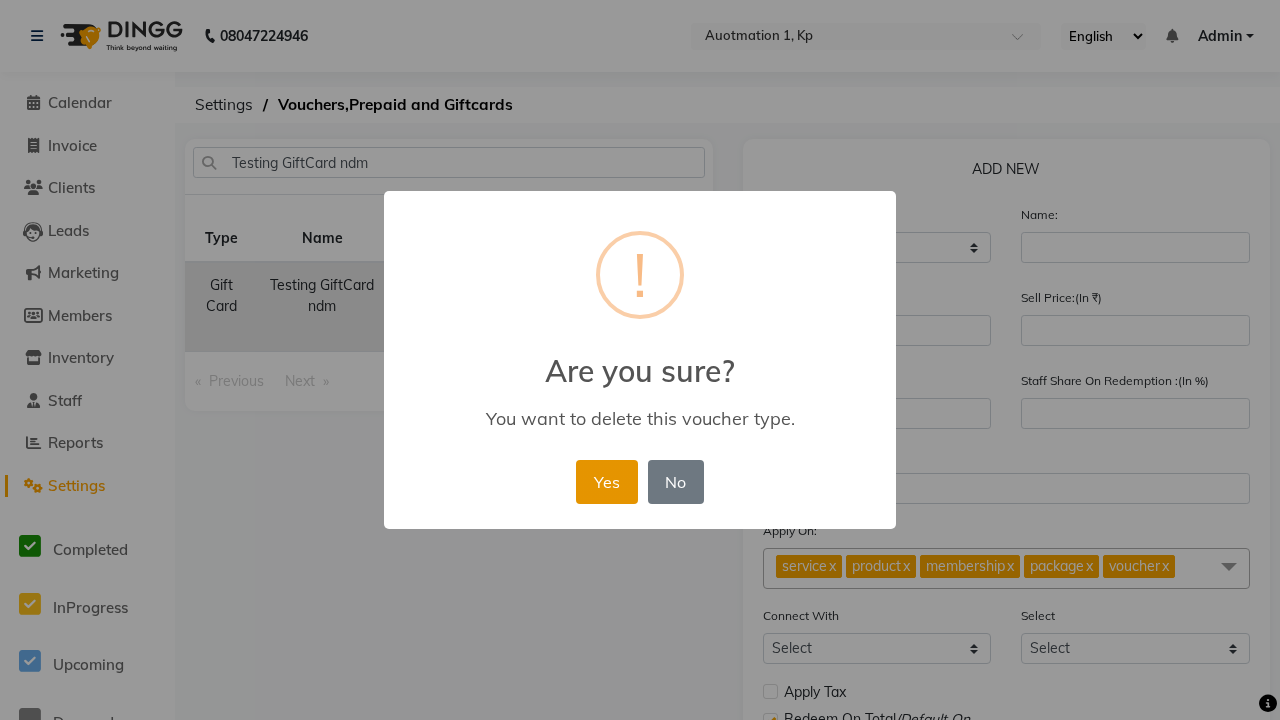 click on "Yes" at bounding box center (606, 482) 